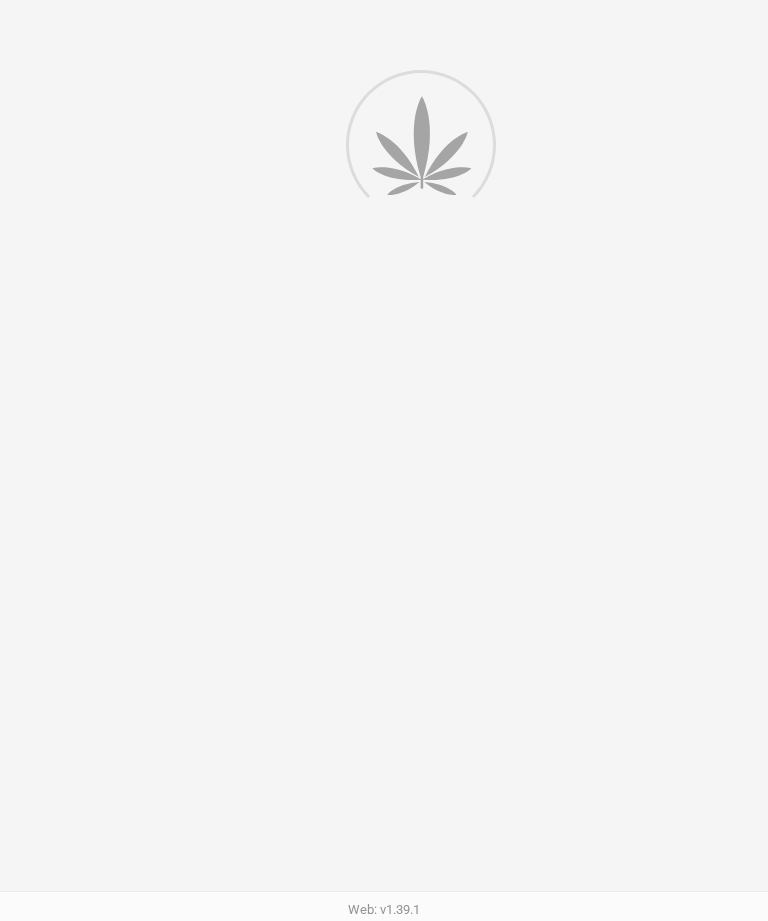 scroll, scrollTop: 0, scrollLeft: 15, axis: horizontal 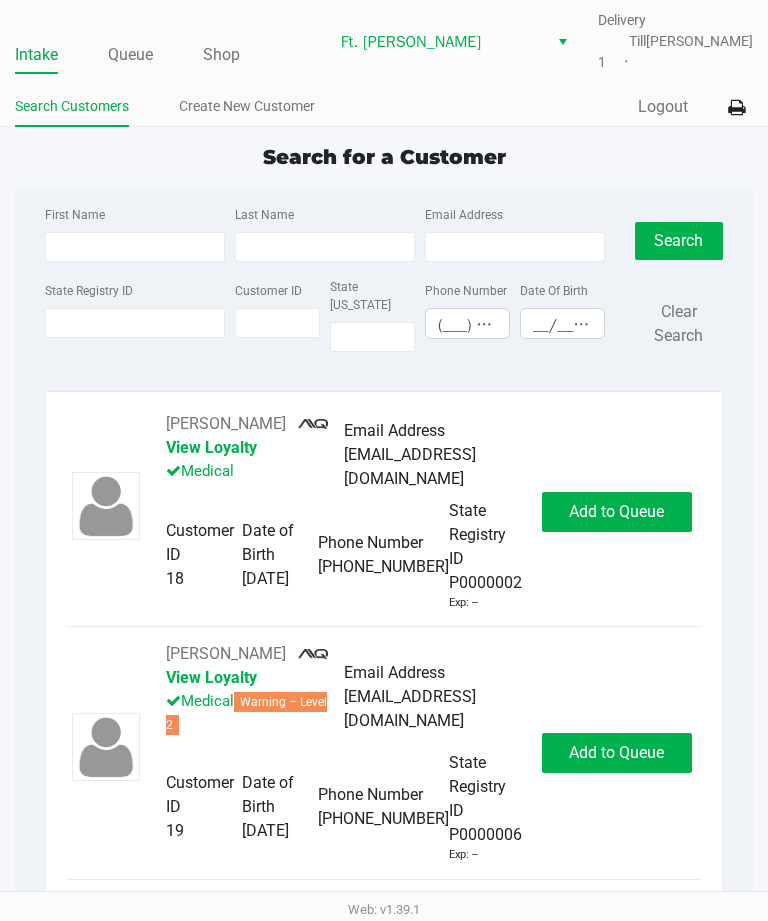 click on "Queue" 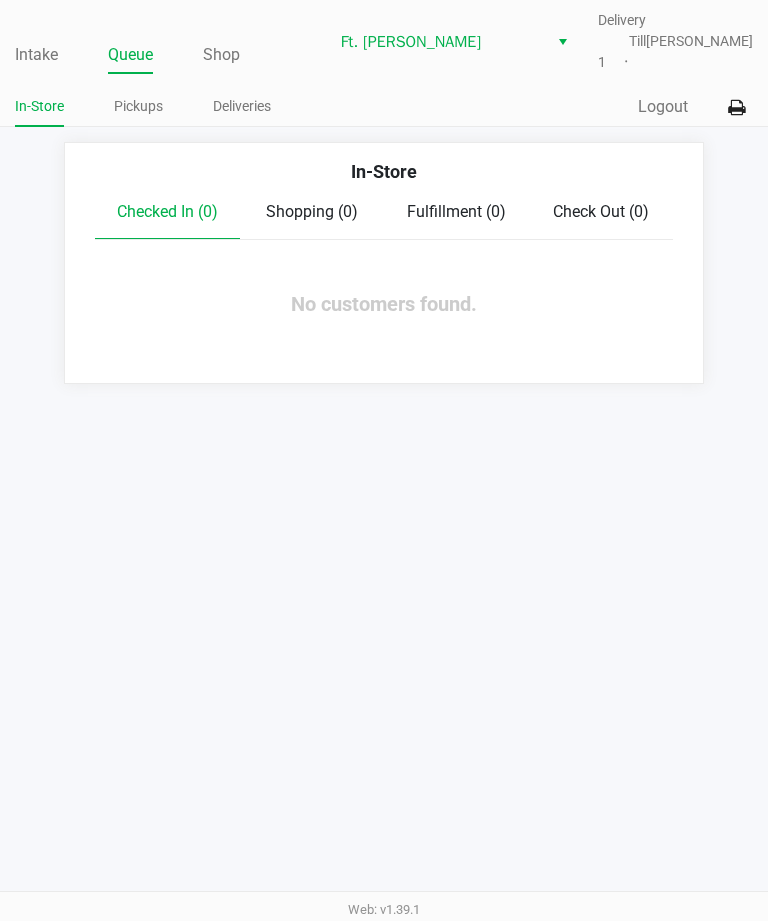 click on "Deliveries" 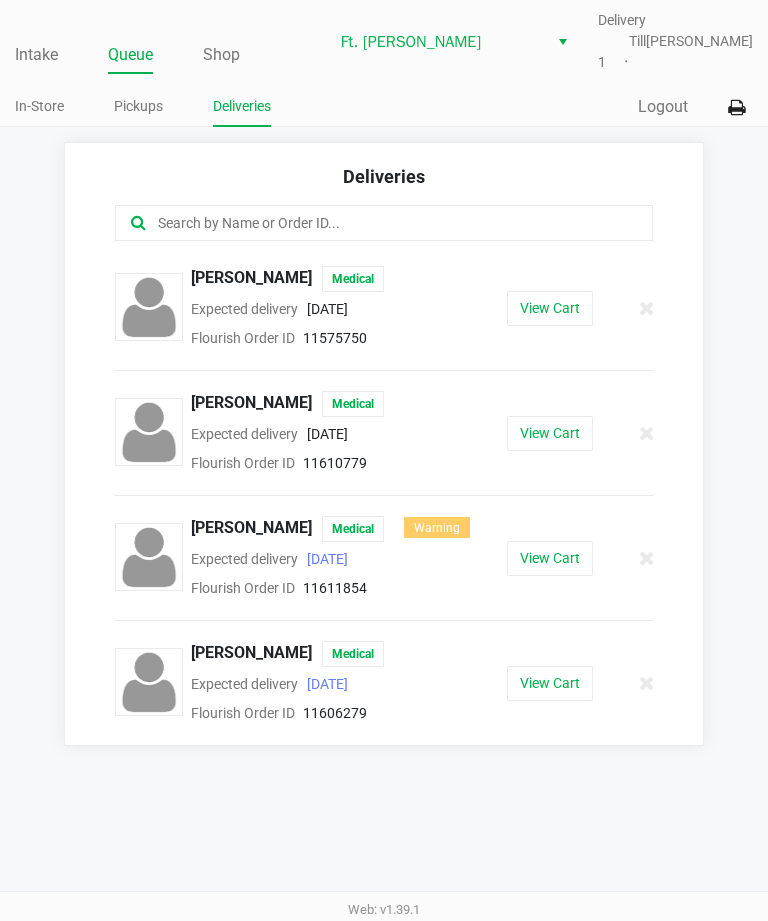 click on "[PERSON_NAME]" 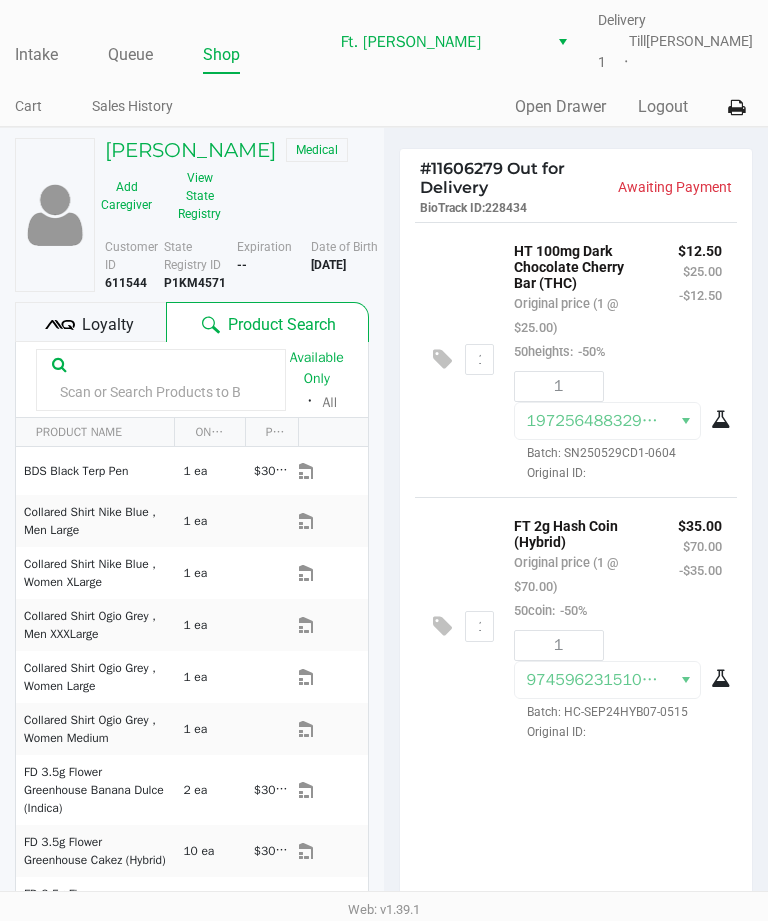 scroll, scrollTop: 18, scrollLeft: 0, axis: vertical 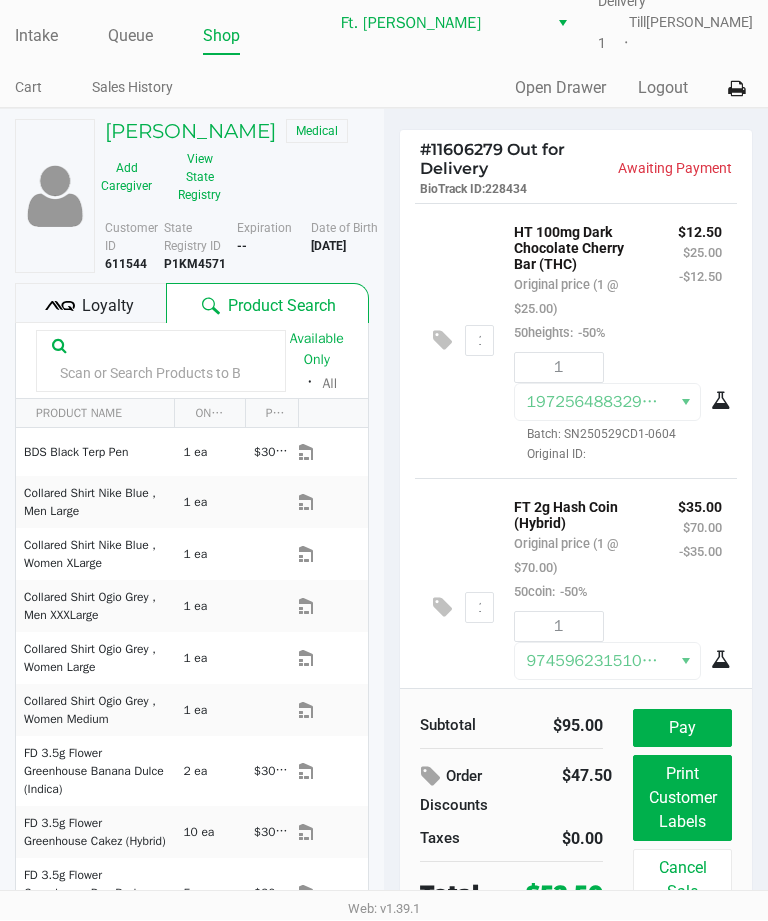 click on "Loyalty" 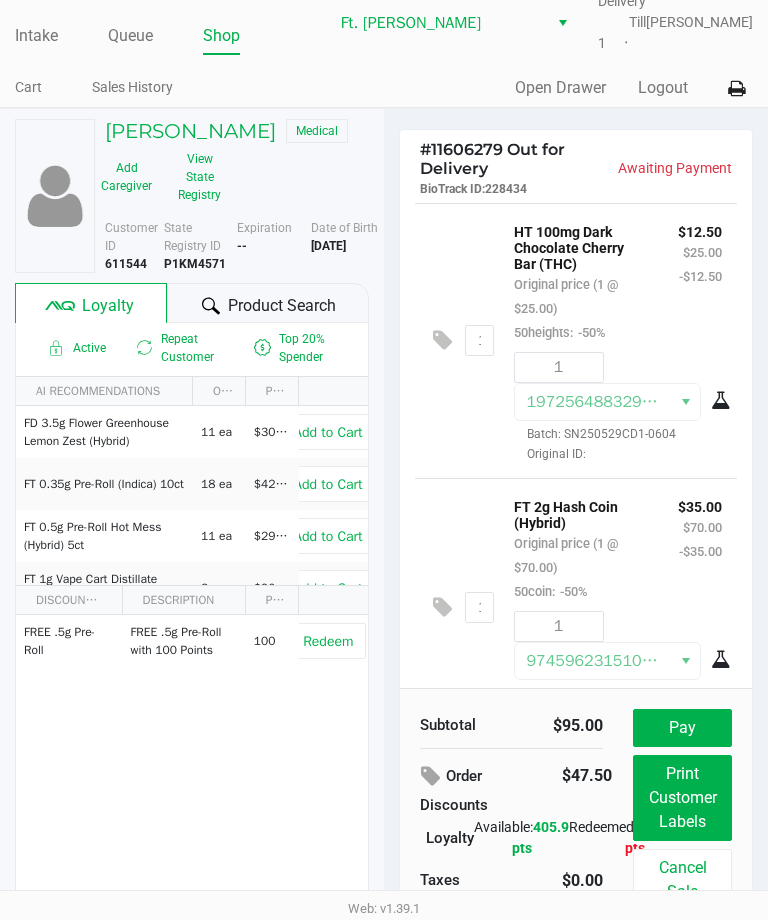 click on "Product Search" 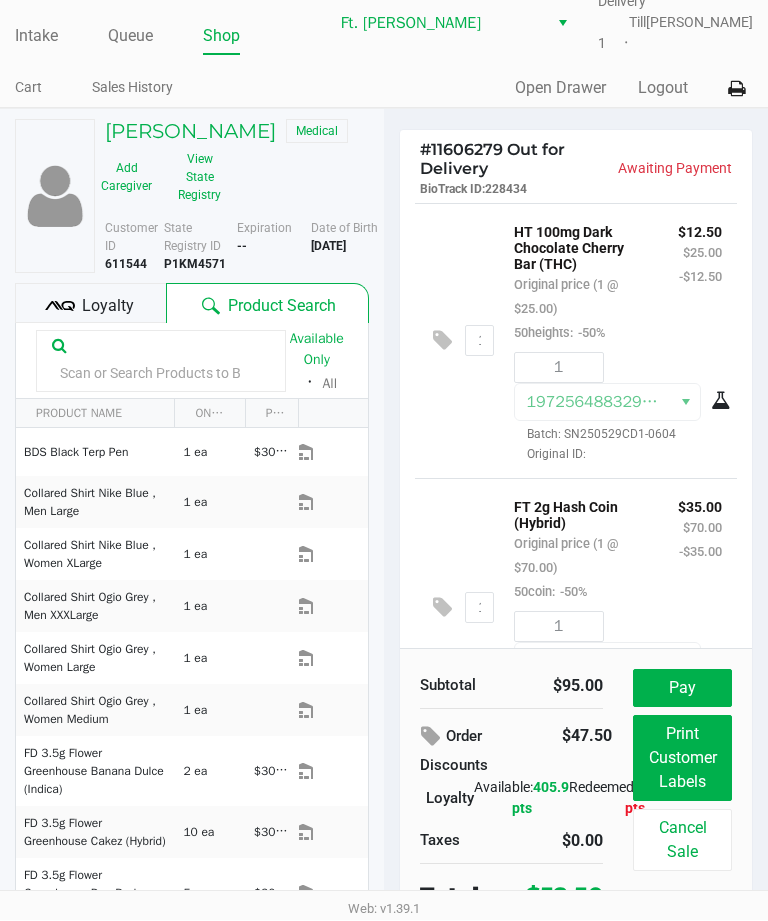 scroll, scrollTop: 0, scrollLeft: 0, axis: both 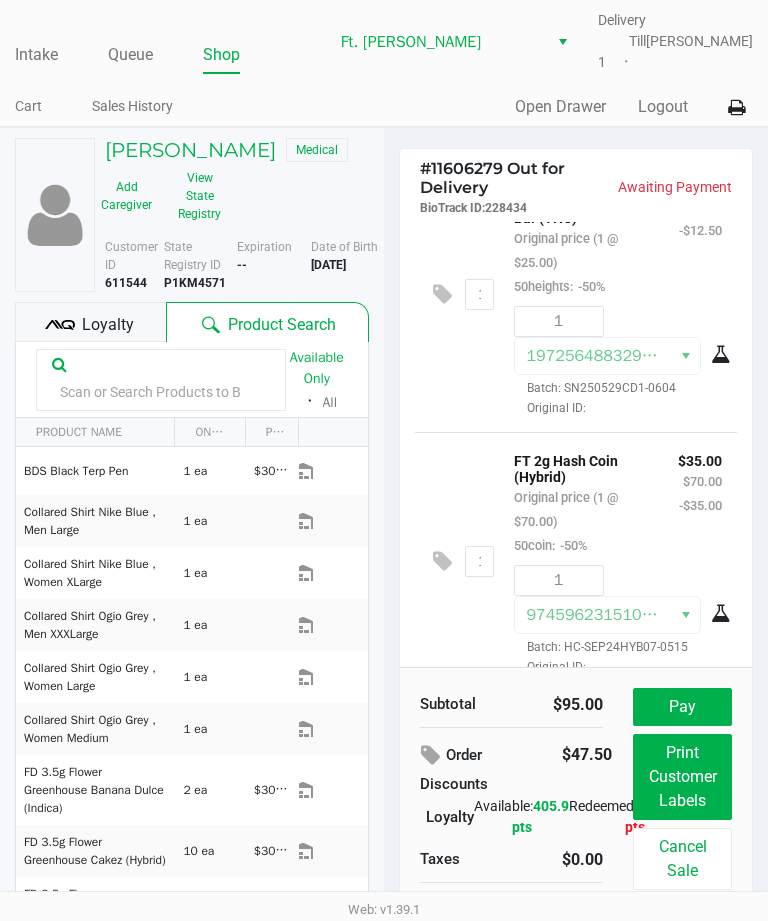 click on "Cancel Sale" 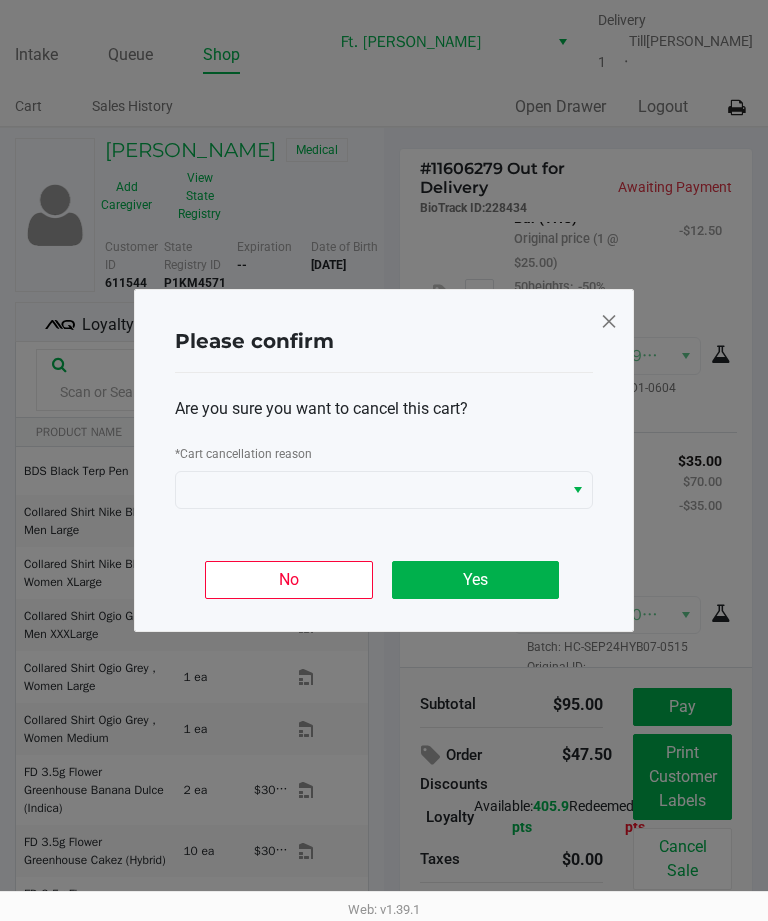 click on "Please confirm  Are you sure you want to cancel this cart?   *   Cart cancellation reason   No   Yes" 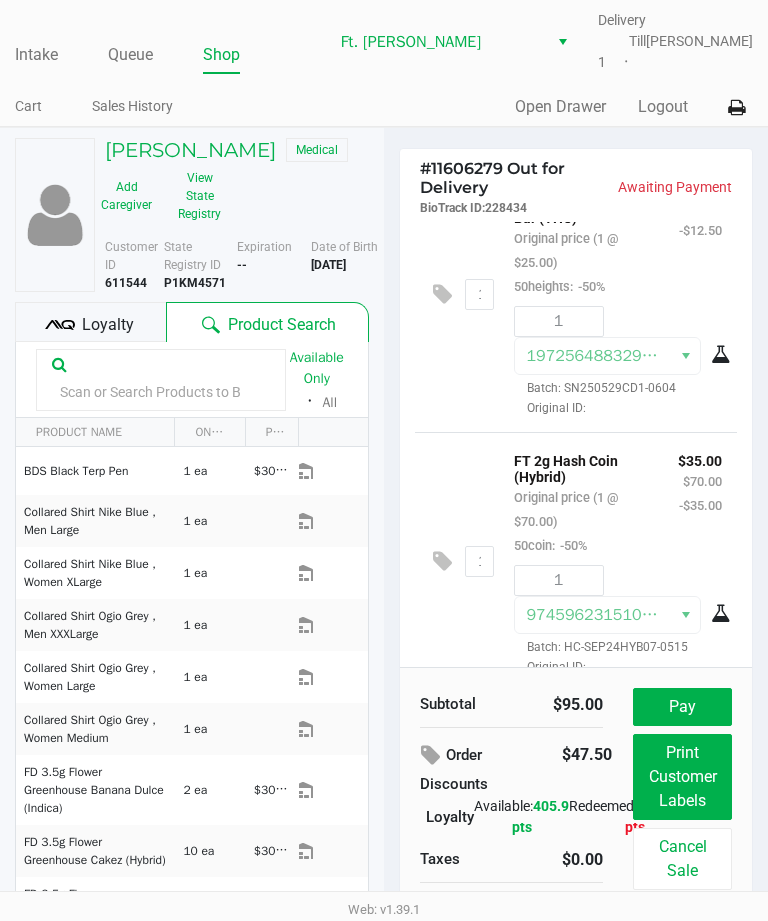 click on "Pay" 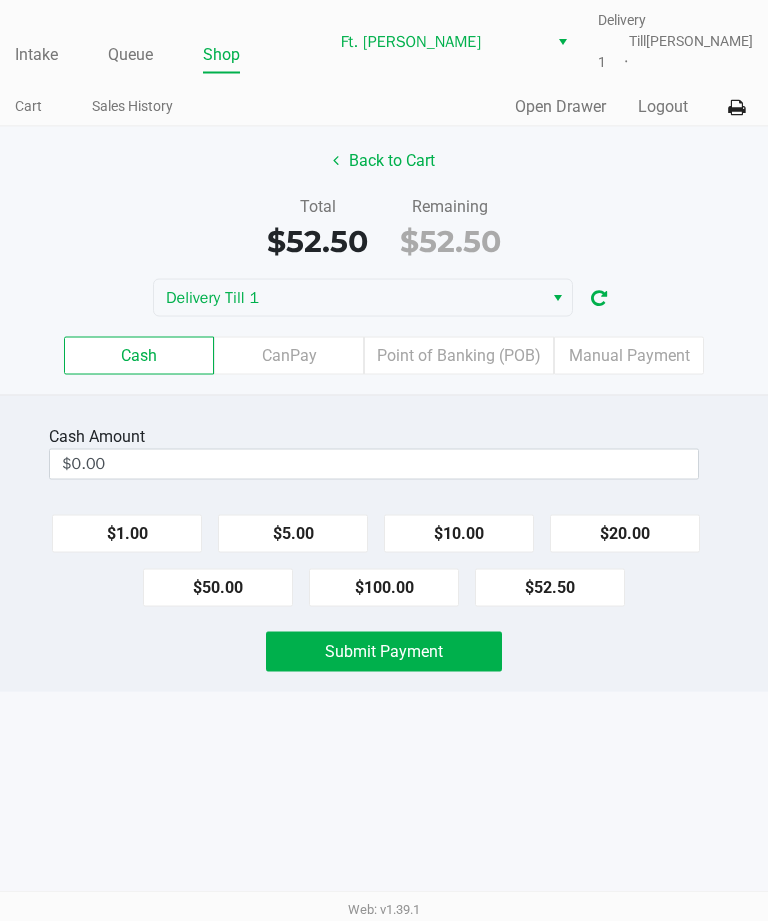 scroll, scrollTop: 33, scrollLeft: 0, axis: vertical 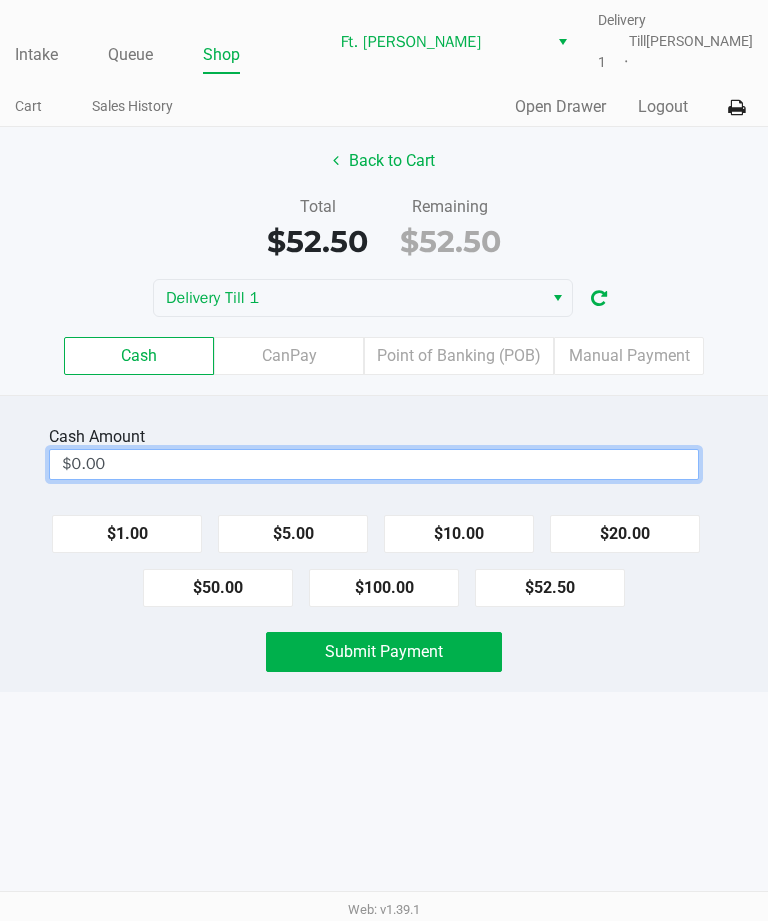 click on "$0.00" at bounding box center [374, 464] 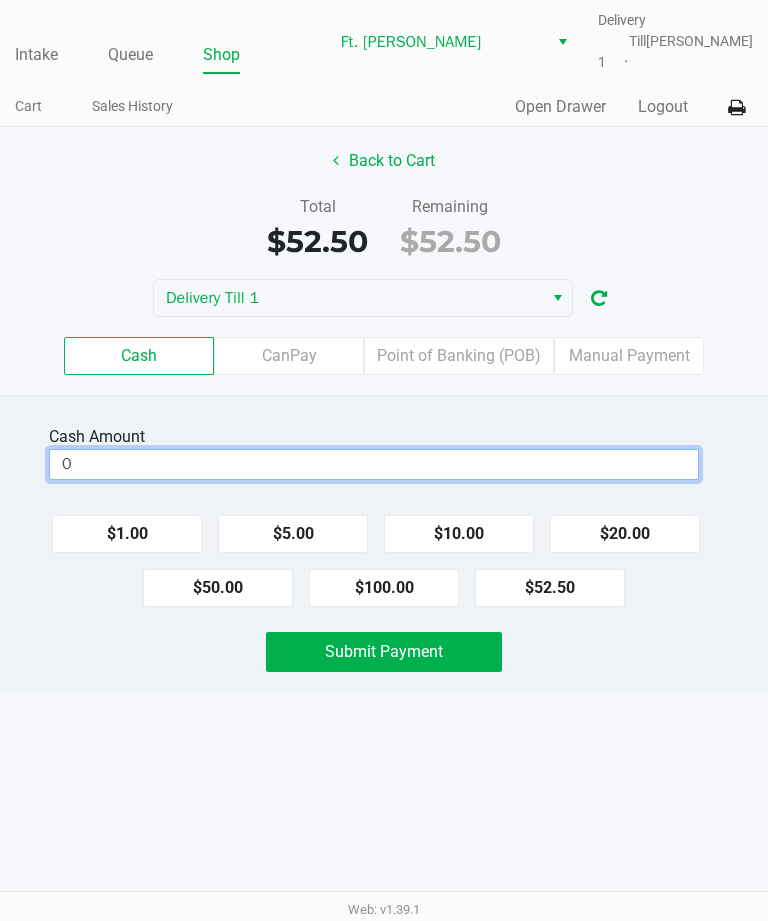 click on "0" at bounding box center [374, 464] 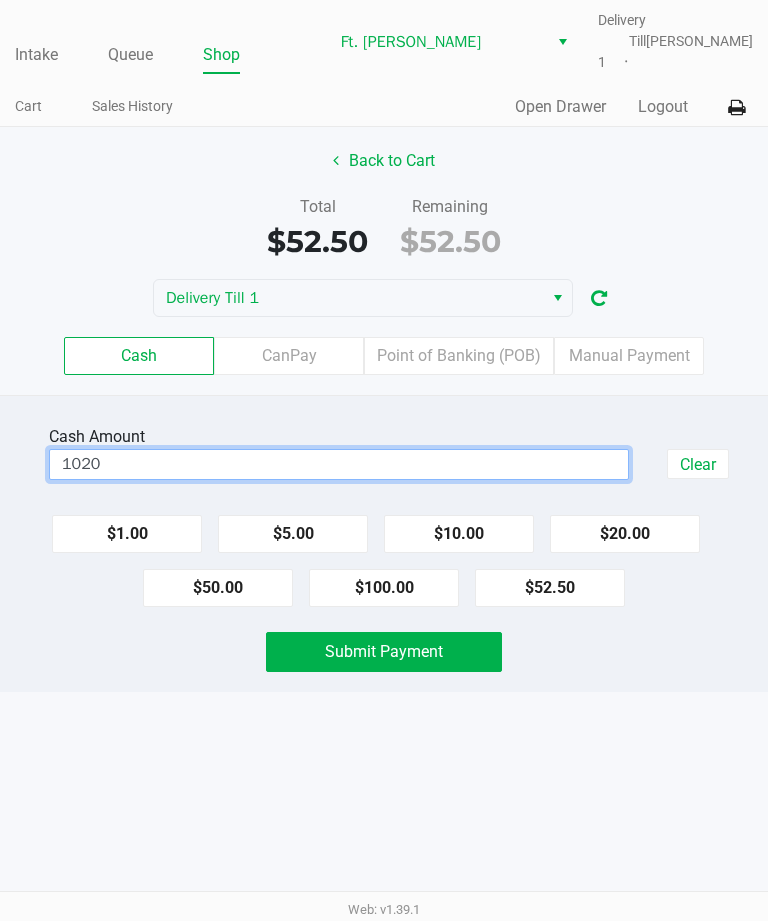 click on "1020" at bounding box center [339, 464] 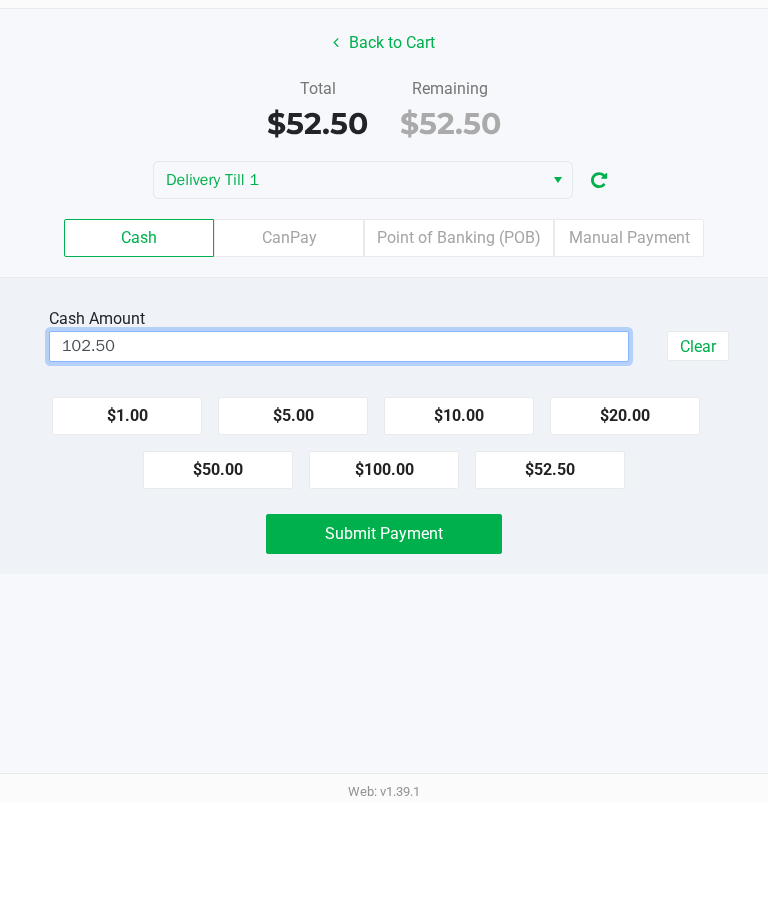 click on "Intake Queue Shop Ft. [PERSON_NAME]  Delivery Till 1   [PERSON_NAME]  Cart Sales History  Quick Sale   Open Drawer   Logout  Back to Cart   Total   $52.50   Remaining   $52.50  Delivery Till 1  Cash   CanPay   Point of Banking (POB)   Manual Payment   Cash  Amount  102.50  Clear   $1.00   $5.00   $10.00   $20.00   $50.00   $100.00   $52.50   Submit Payment   Web: v1.39.1" at bounding box center [384, 460] 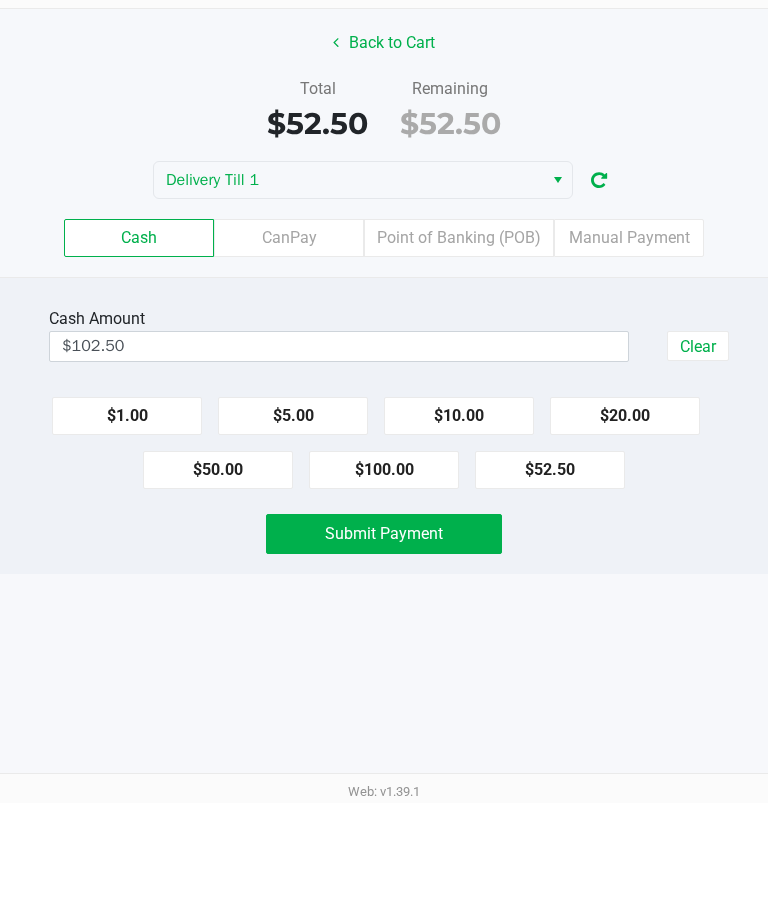 scroll, scrollTop: 64, scrollLeft: 0, axis: vertical 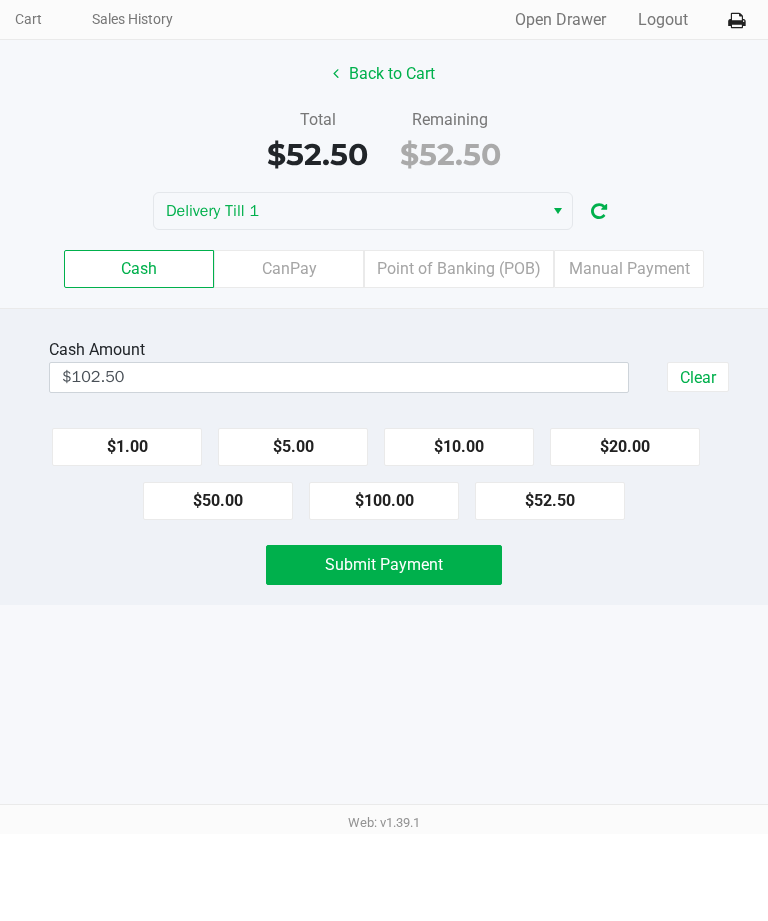 click on "Submit Payment" 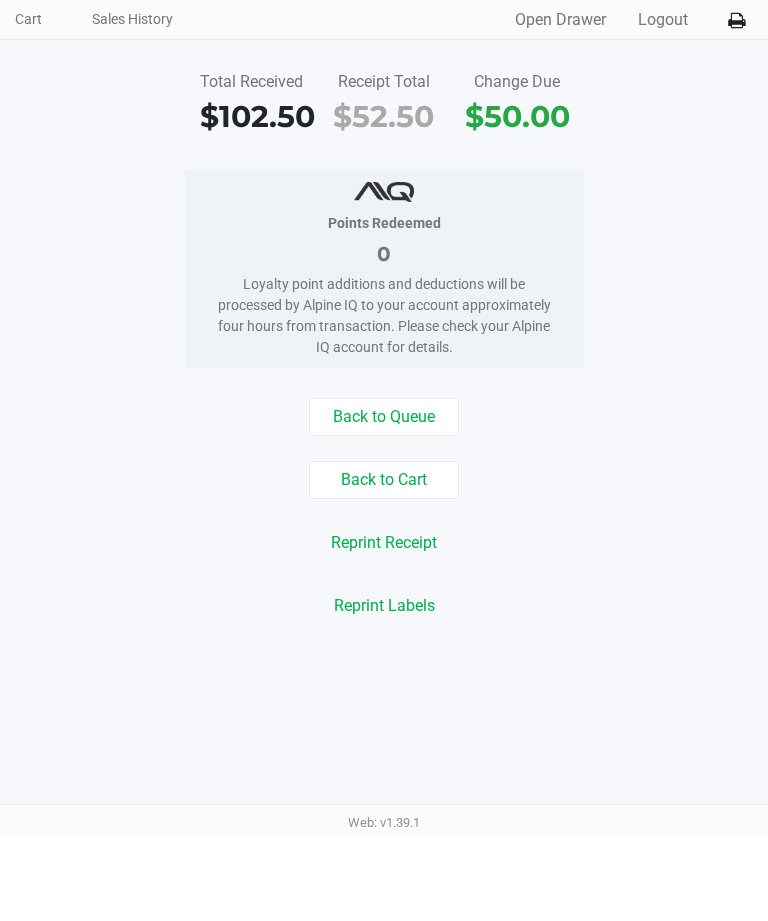 scroll, scrollTop: 0, scrollLeft: 0, axis: both 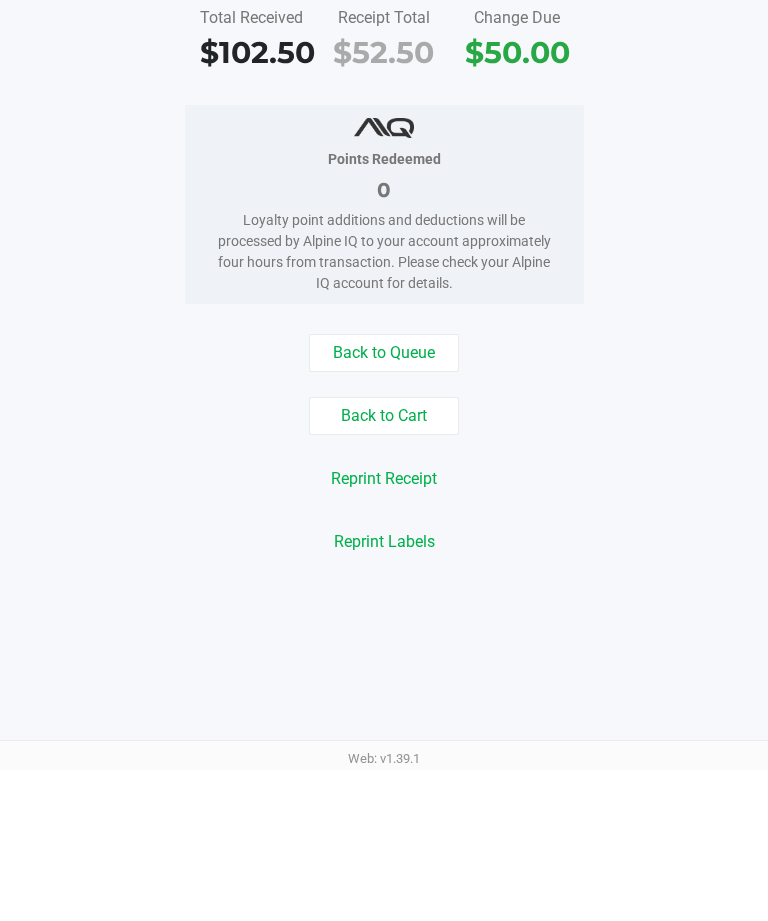 click on "Queue" 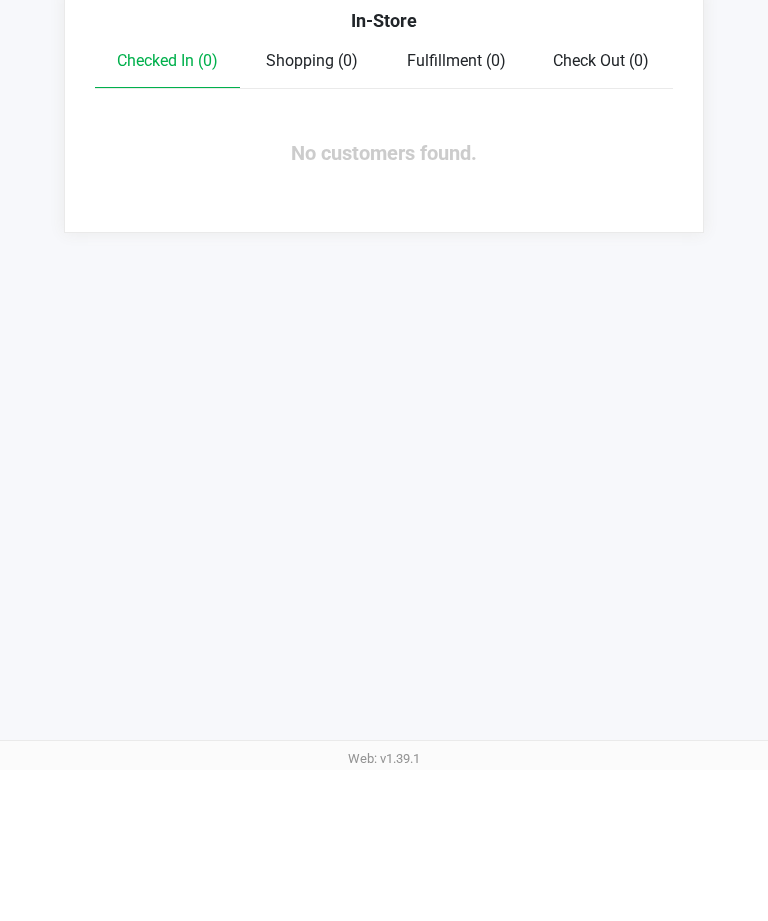 click on "Deliveries" 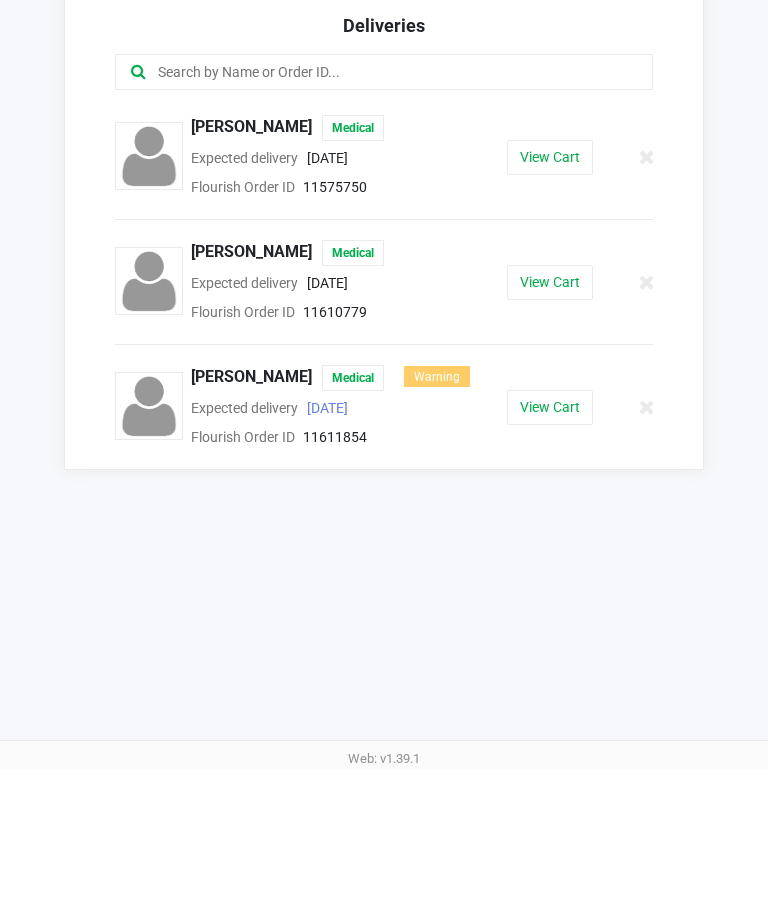 click on "[PERSON_NAME]" 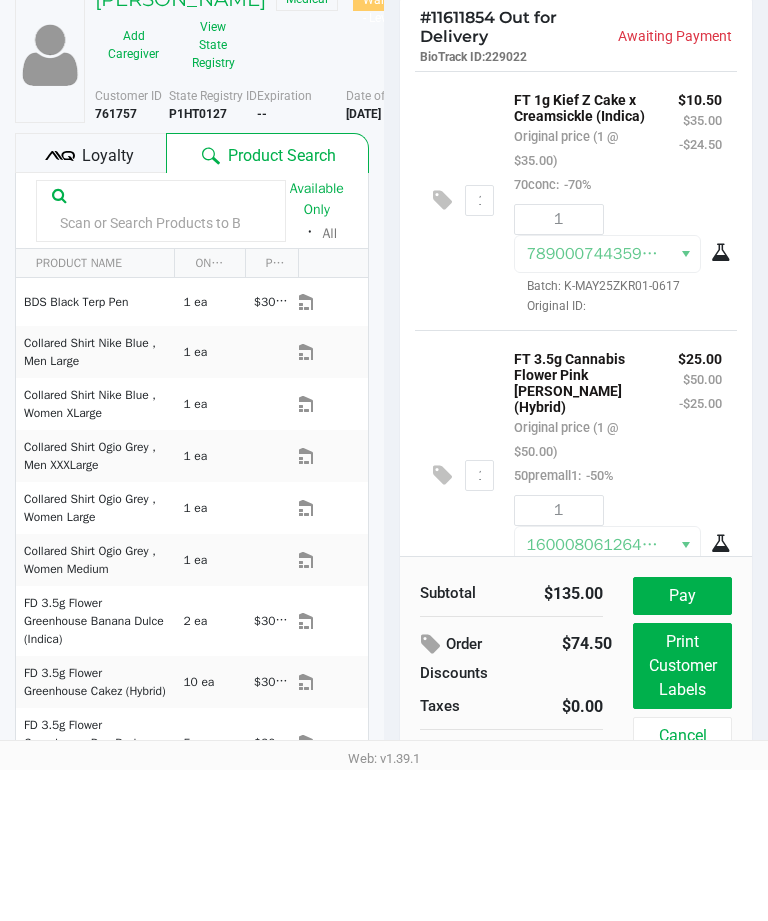 click on "View State Registry" 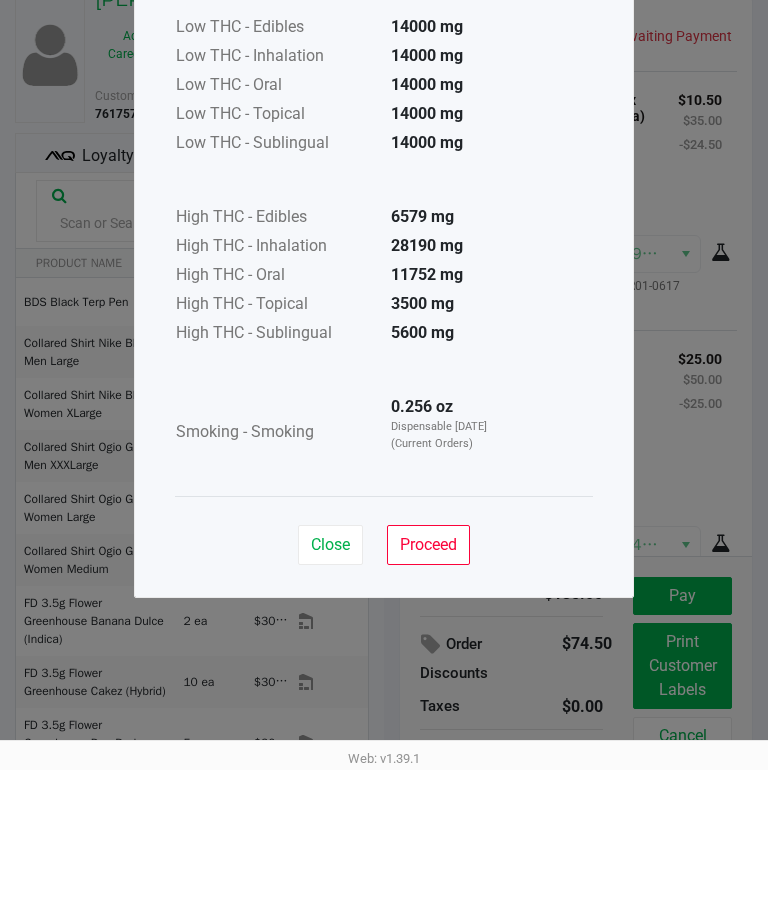 click on "×" 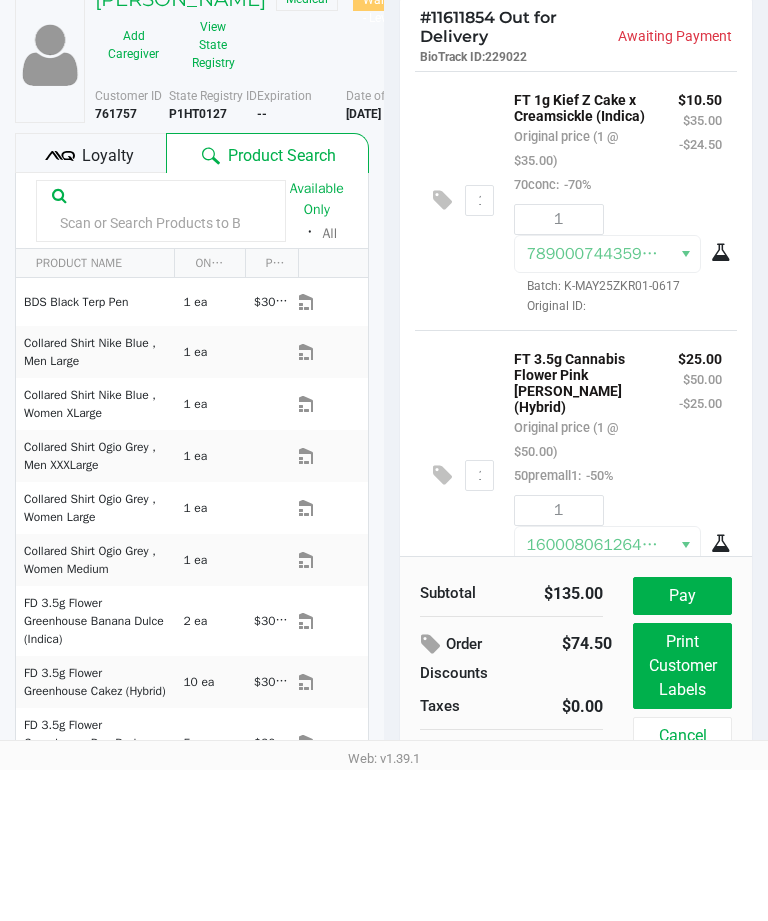 click on "[PERSON_NAME]" 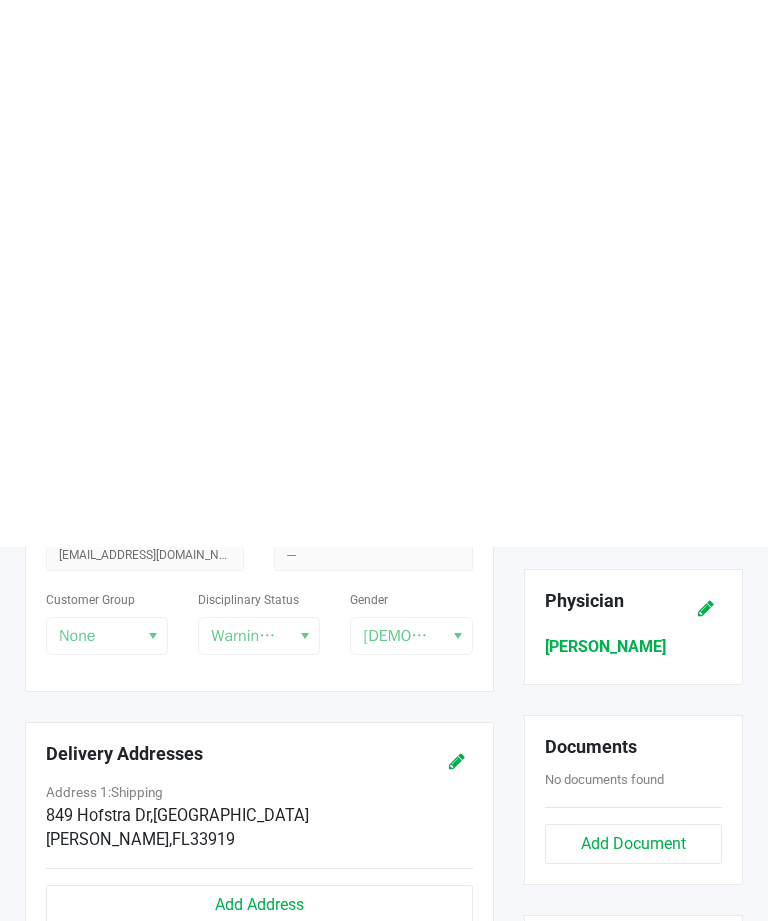 scroll, scrollTop: 151, scrollLeft: 0, axis: vertical 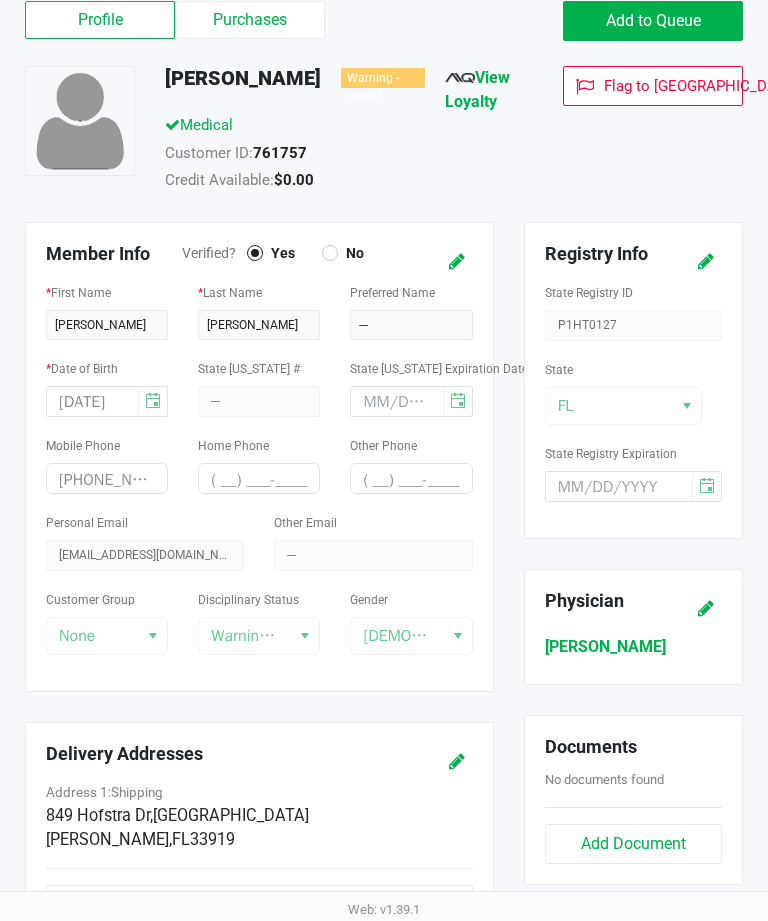 click on "EXPLITIVES" 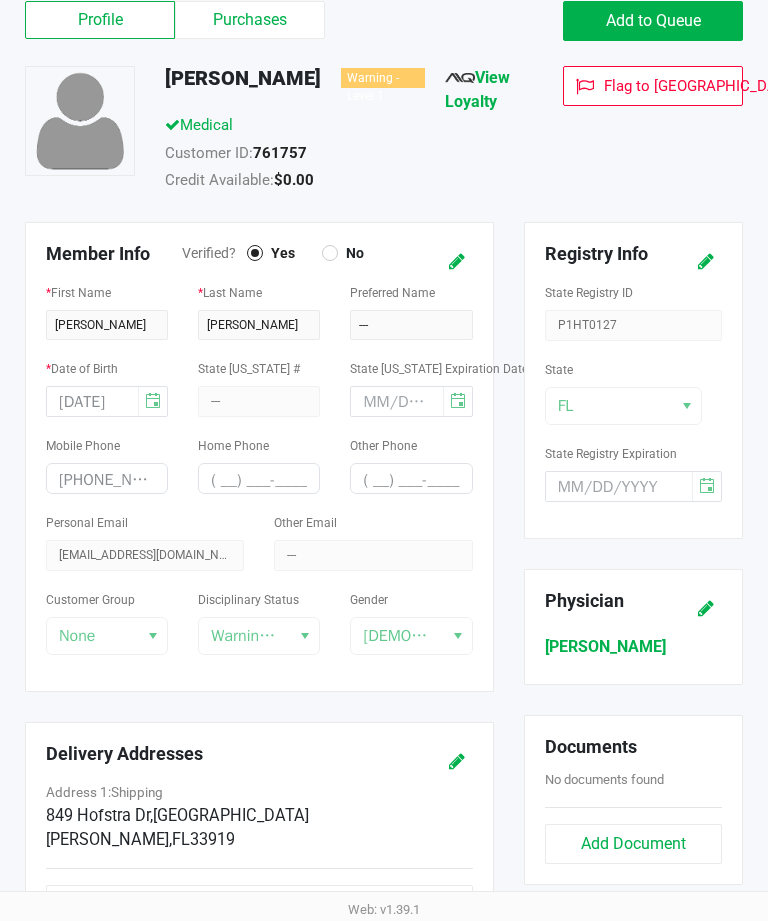 scroll, scrollTop: 0, scrollLeft: 0, axis: both 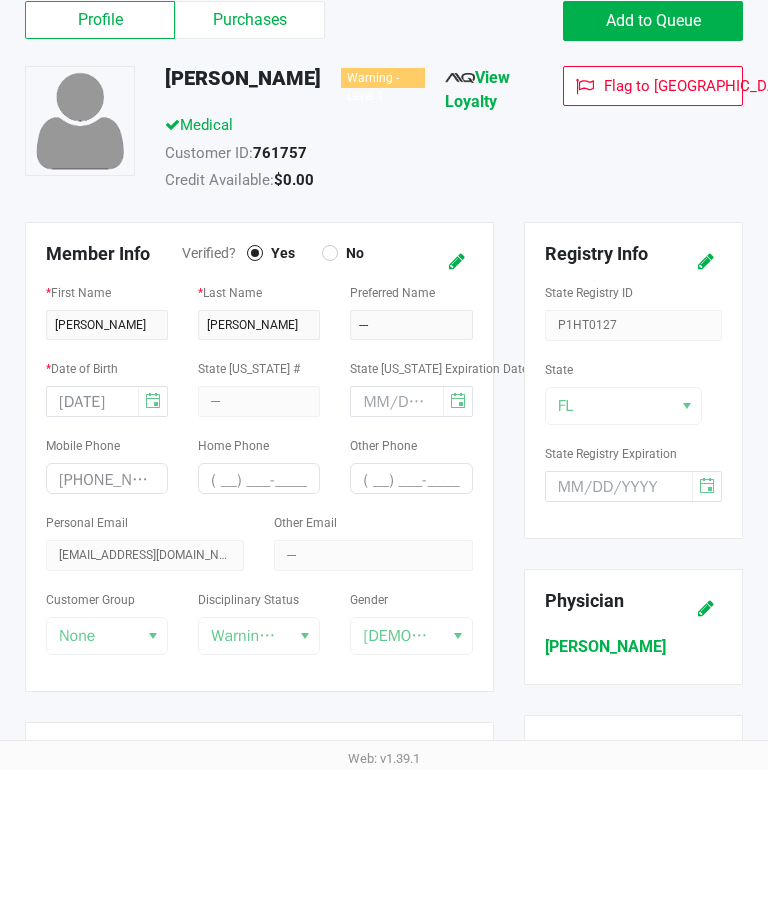 click on "Queue" 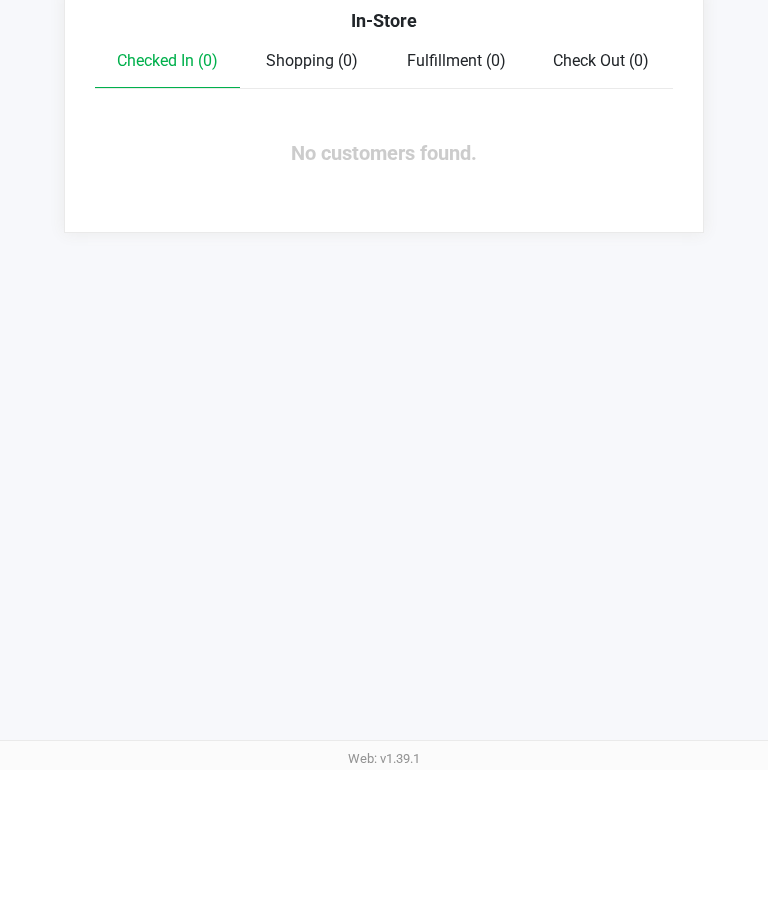 click on "Intake Queue Shop Ft. [PERSON_NAME]  Delivery Till 1   [PERSON_NAME]  In-Store Pickups Deliveries  Quick Sale   Logout" 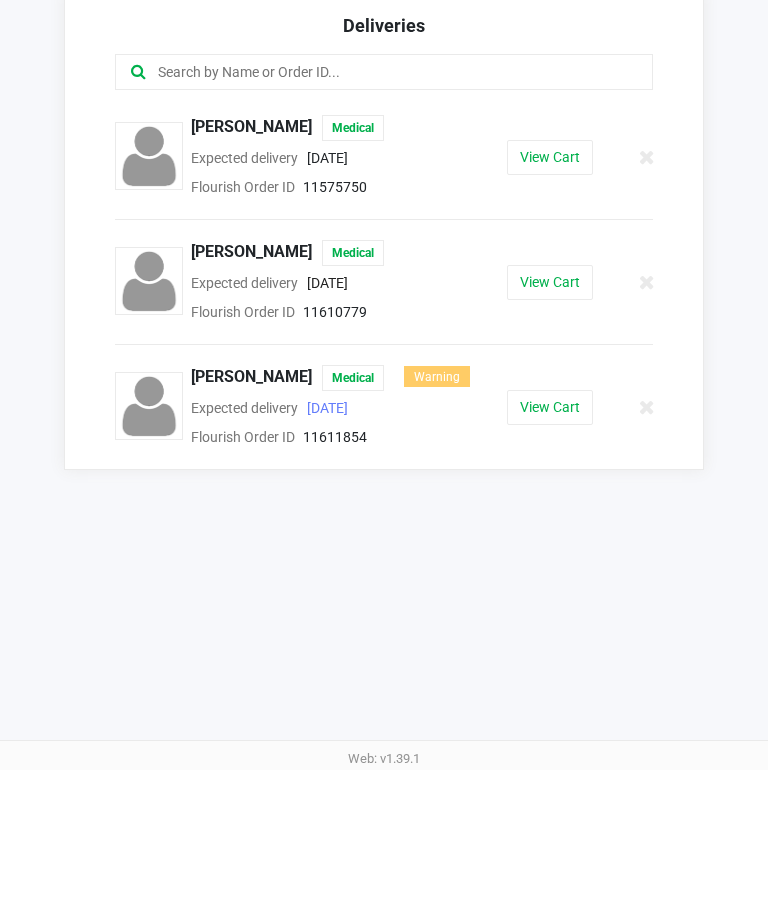 click on "[PERSON_NAME]" 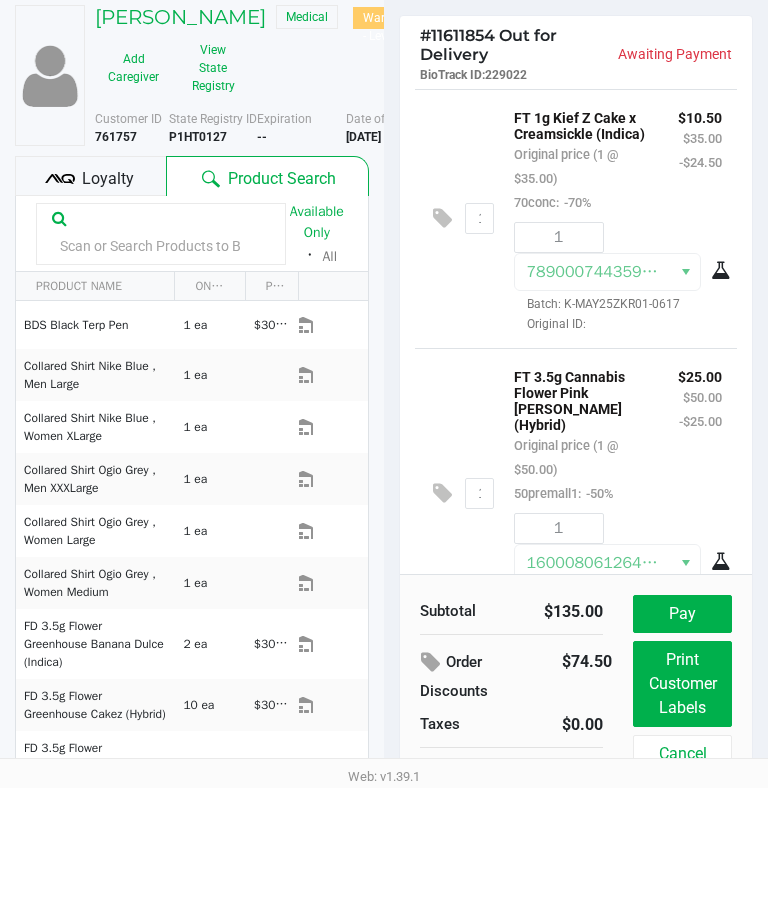 scroll, scrollTop: 23, scrollLeft: 0, axis: vertical 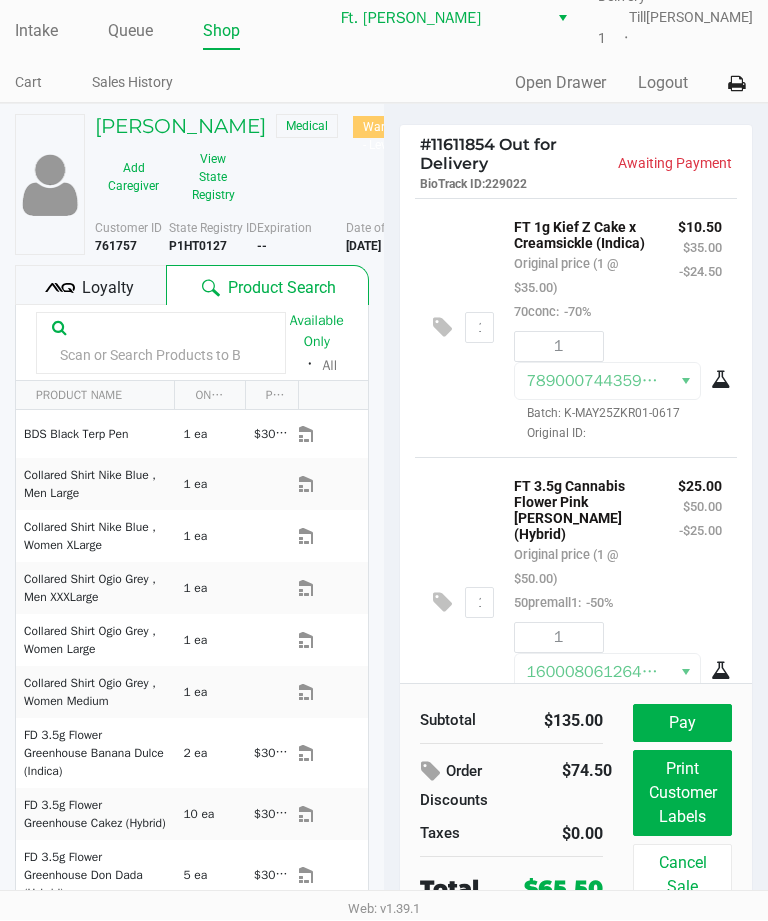 click on "Pay" 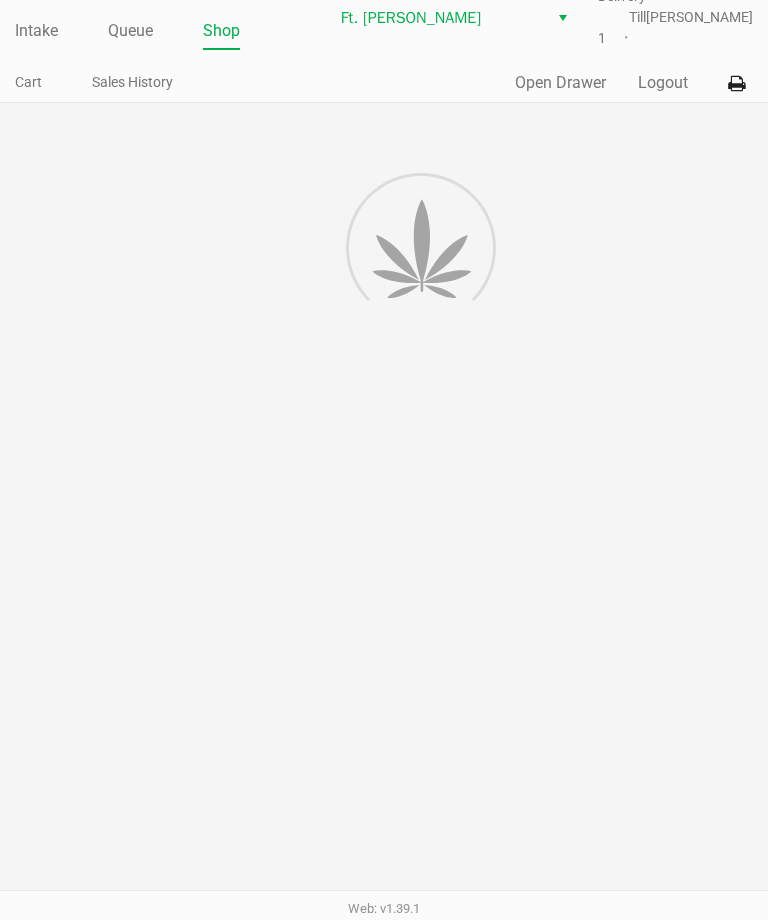scroll, scrollTop: 0, scrollLeft: 0, axis: both 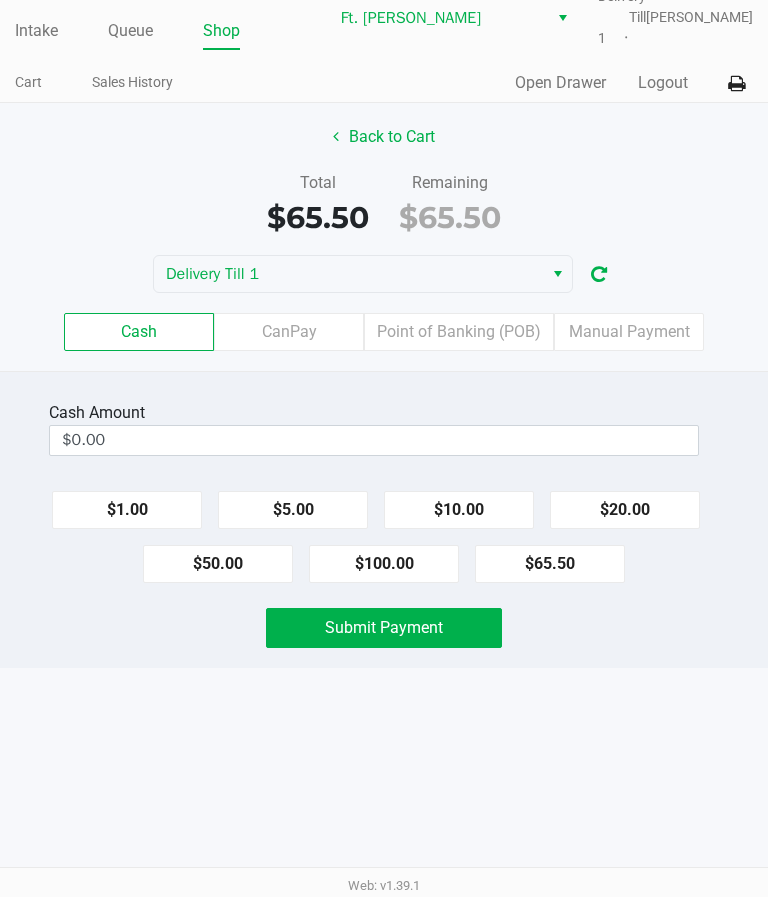 click on "Point of Banking (POB)" 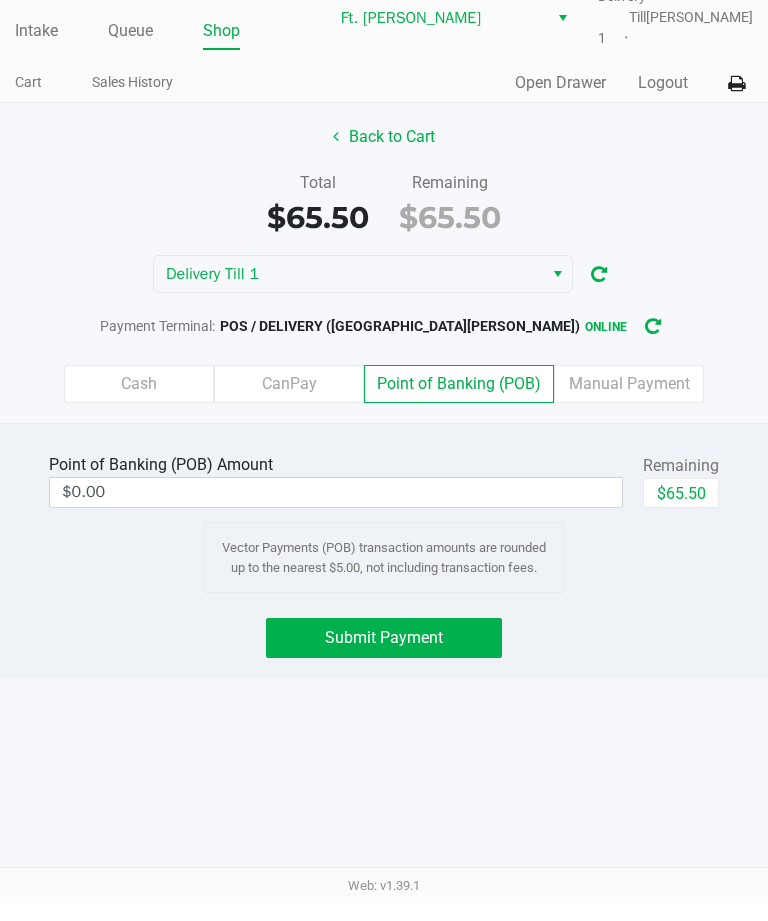 click on "Point of Banking (POB)  Amount  $0.00  Remaining   $65.50  Vector Payments (POB) transaction amounts are rounded up to the nearest $5.00, not including transaction fees.  Submit Payment" 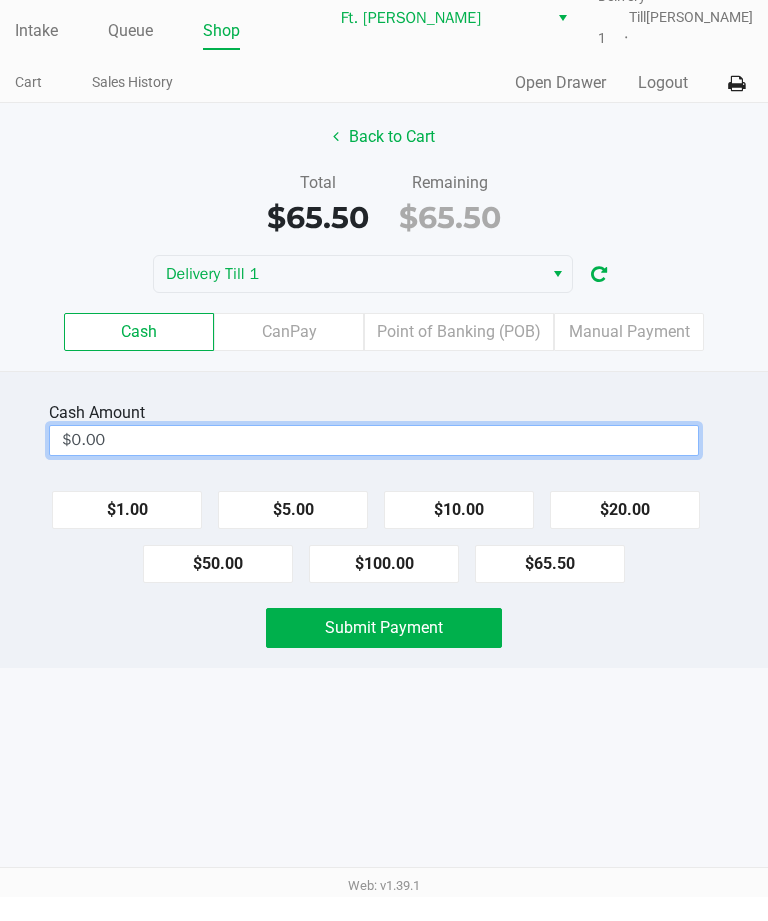 click on "$0.00" at bounding box center [374, 464] 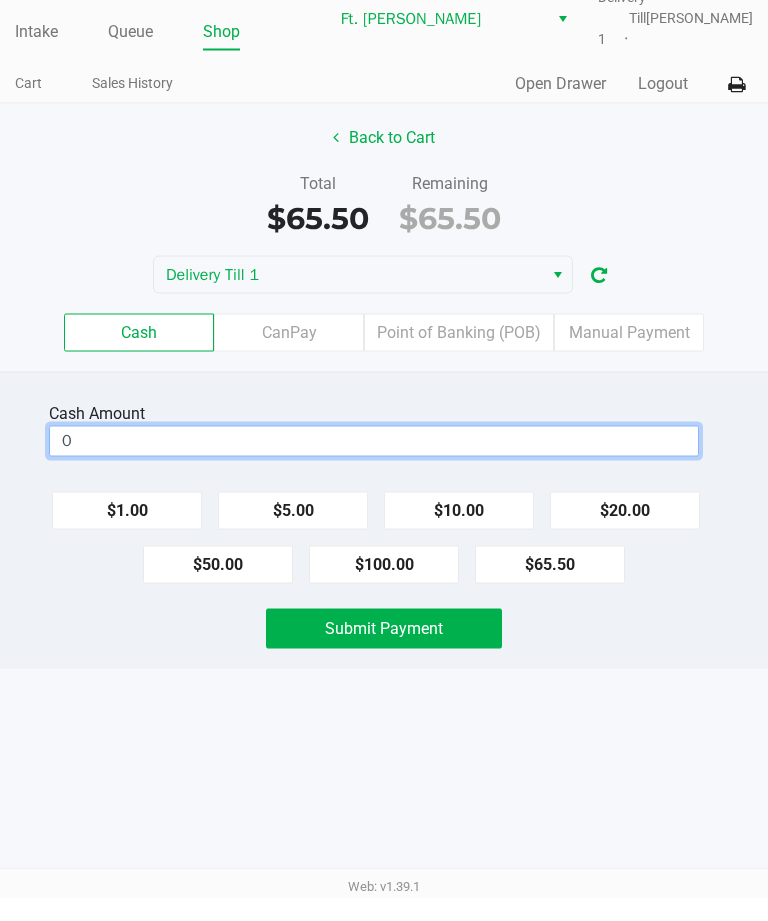 click on "0" at bounding box center (374, 464) 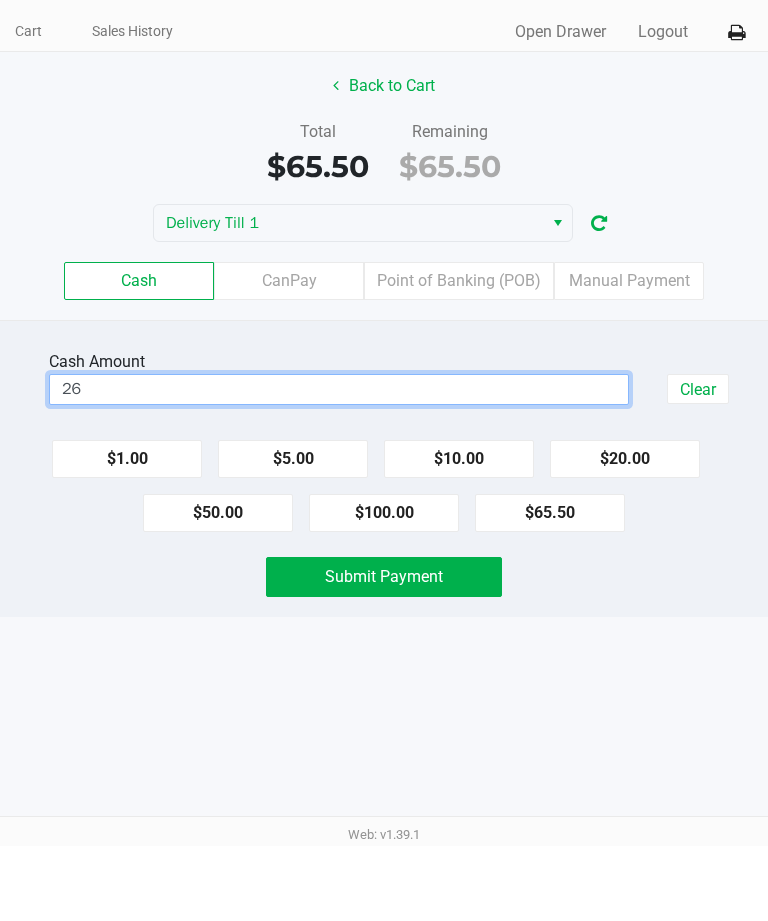 click on "Submit Payment" 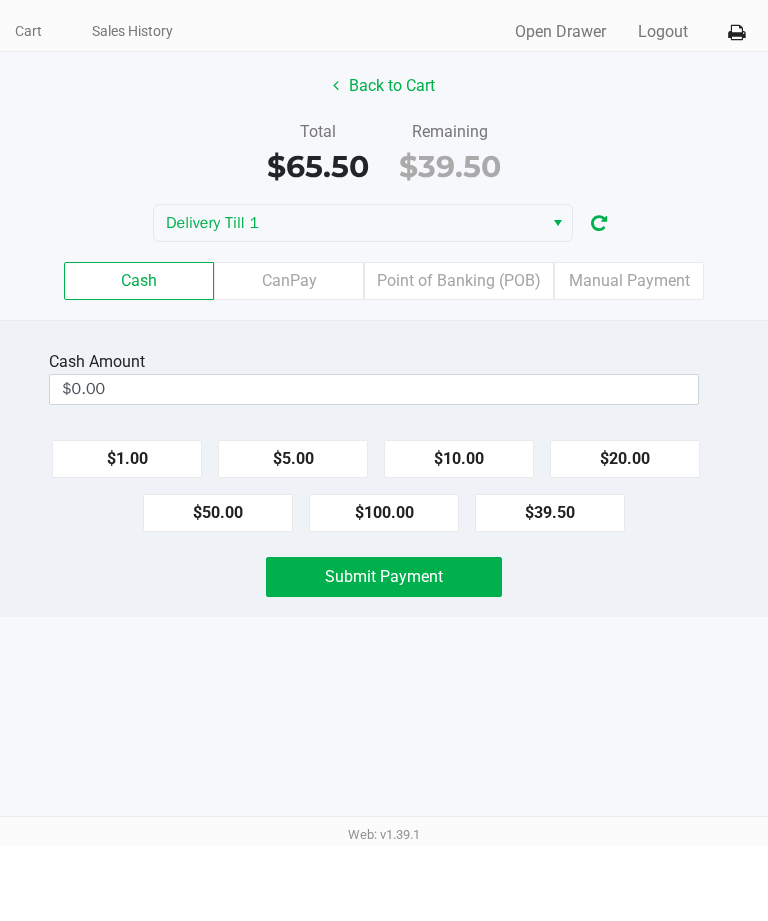 click on "$39.50" 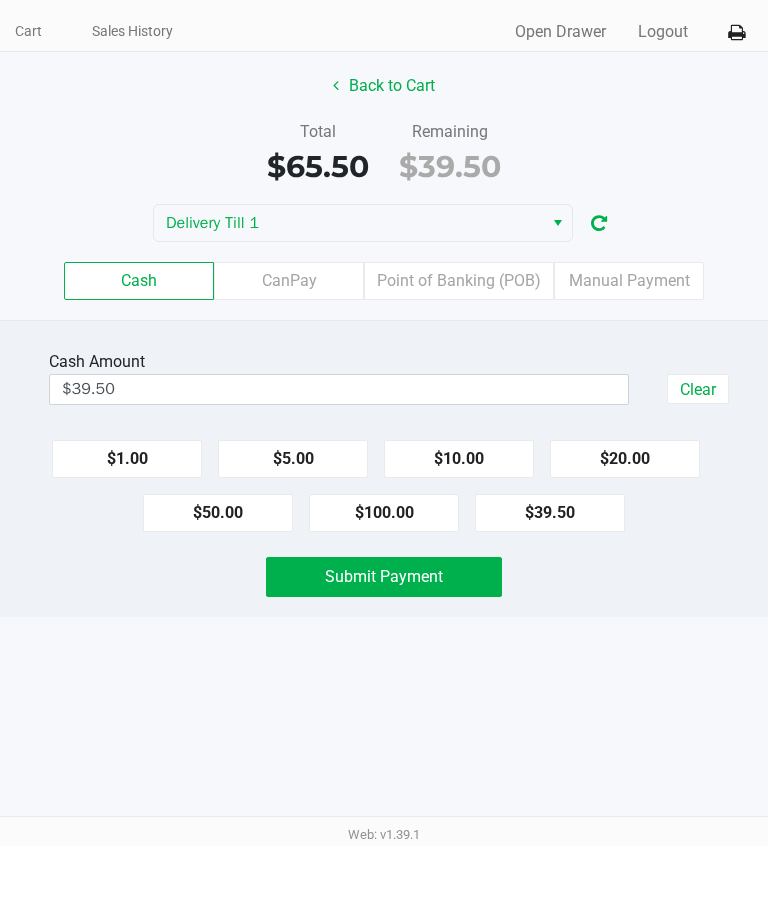 click on "$39.50" 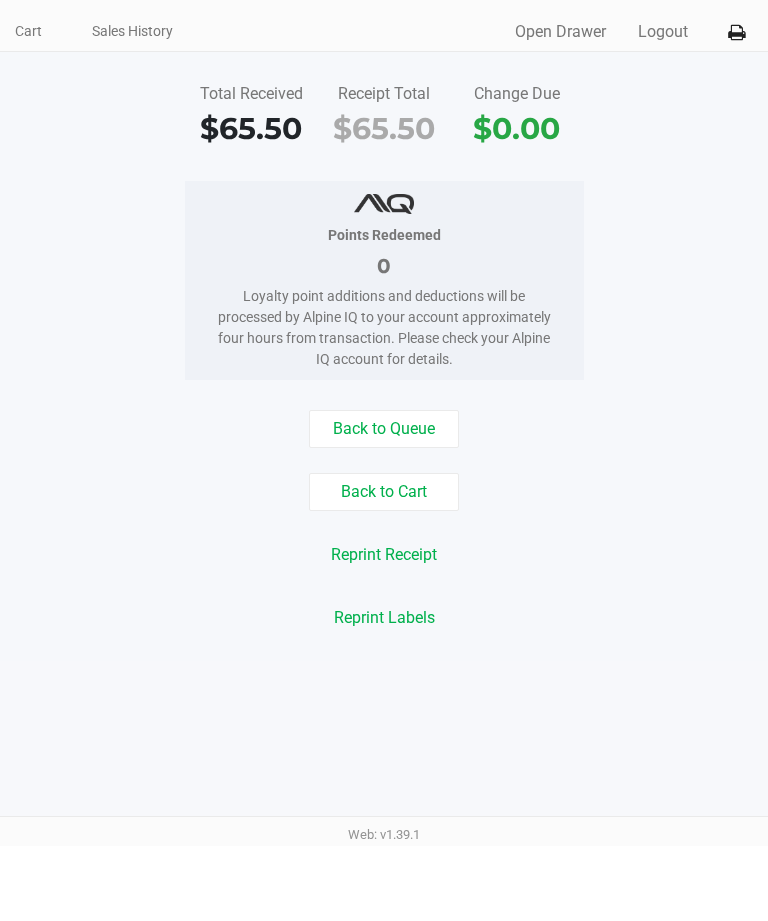 click on "Queue" 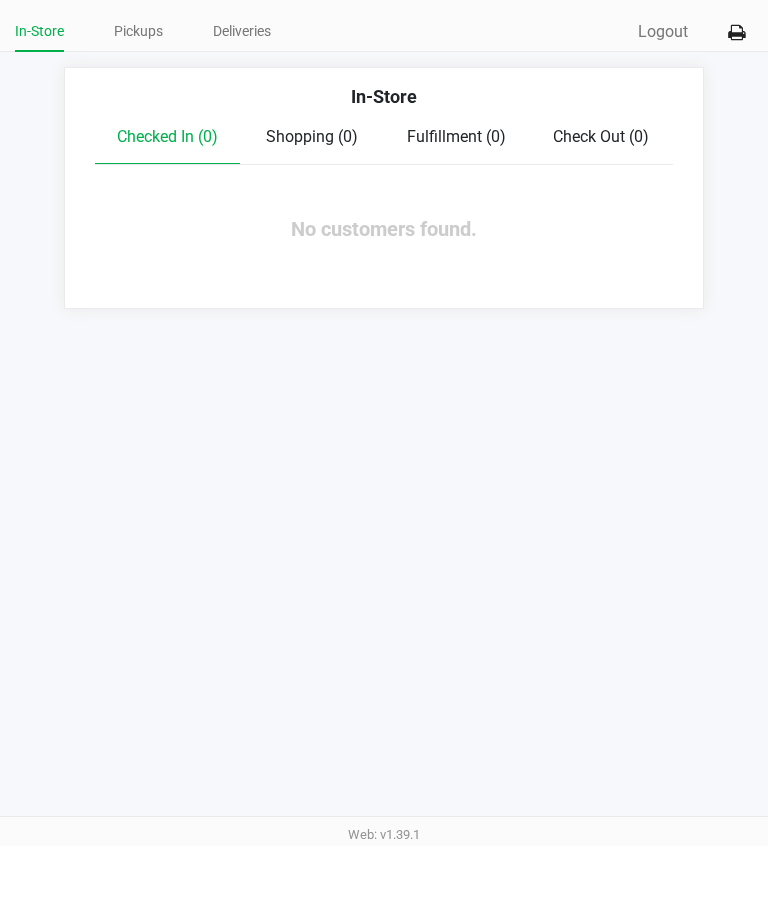 click on "Deliveries" 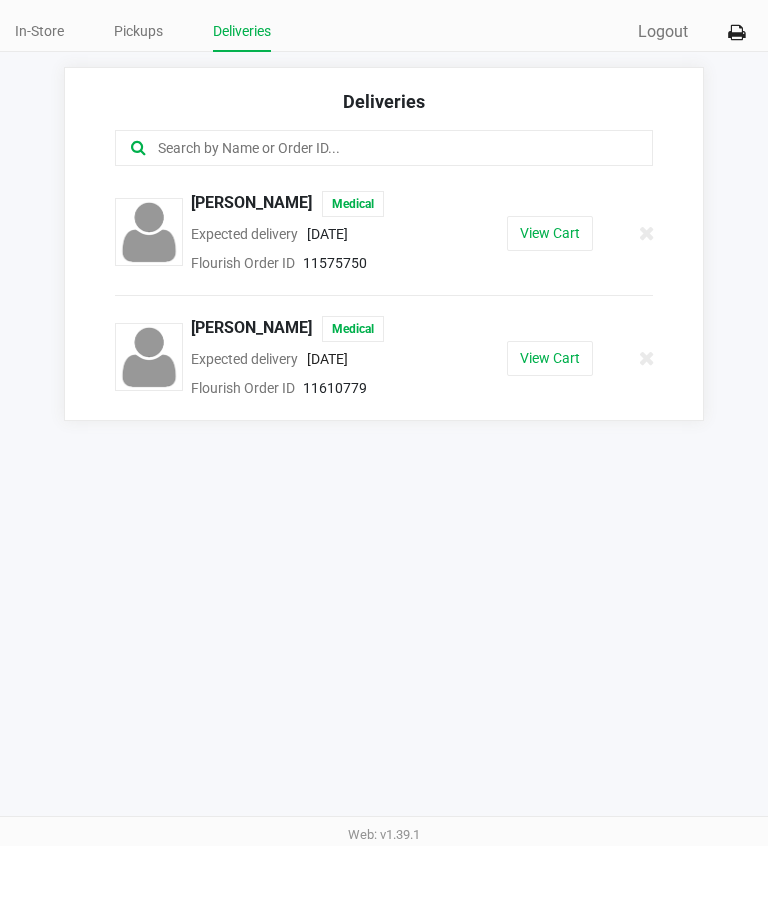 click on "Deliveries" 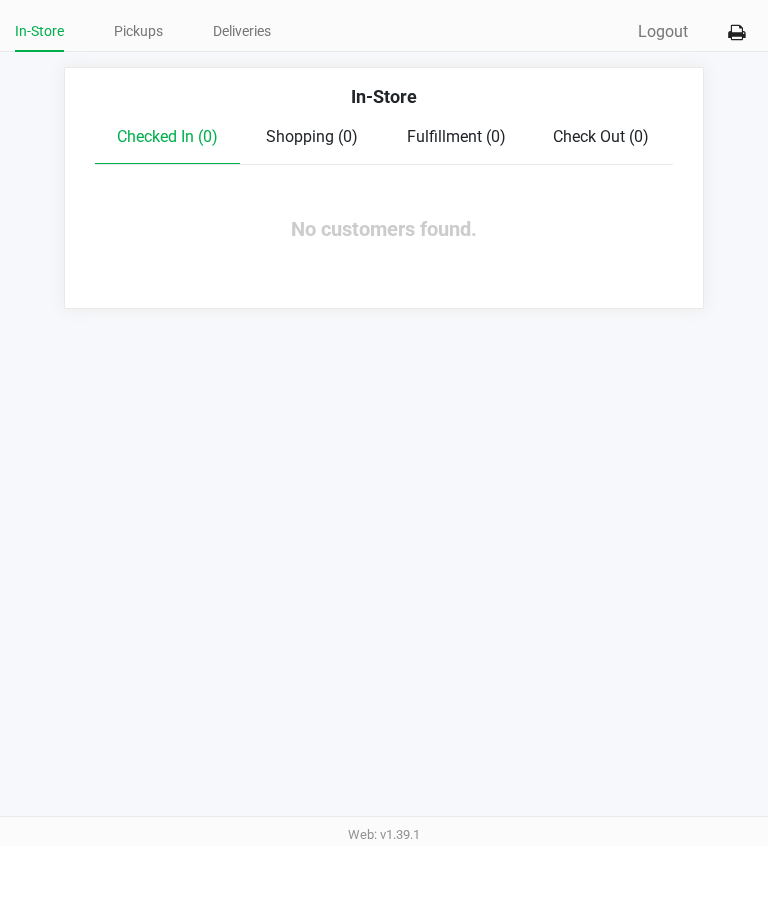 click on "Deliveries" 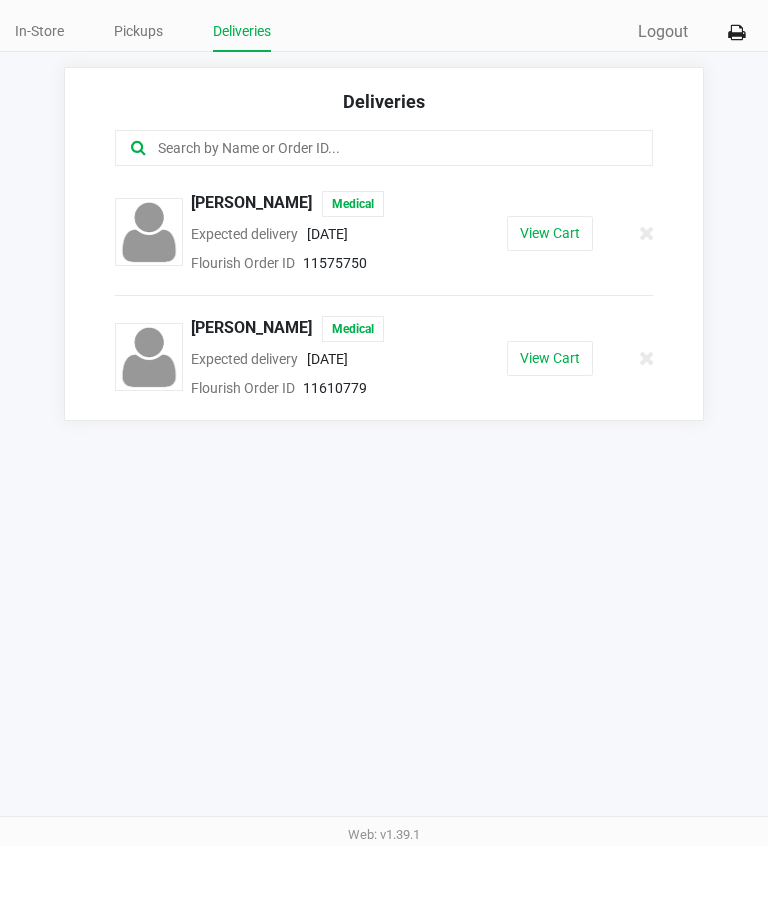 click on "Pickups" 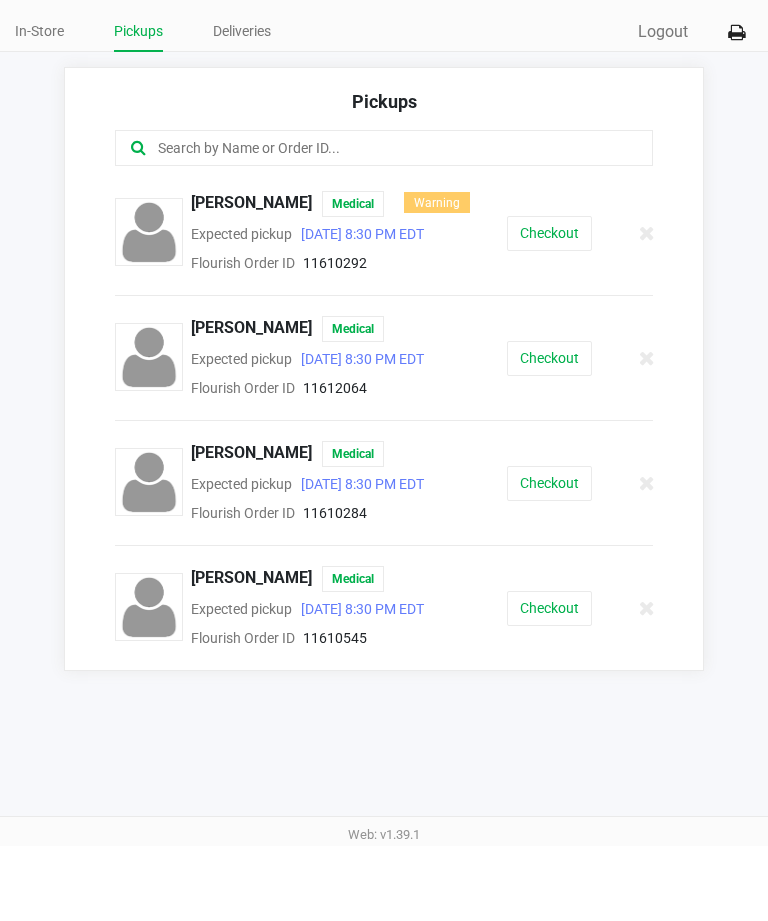 click on "[PERSON_NAME]" 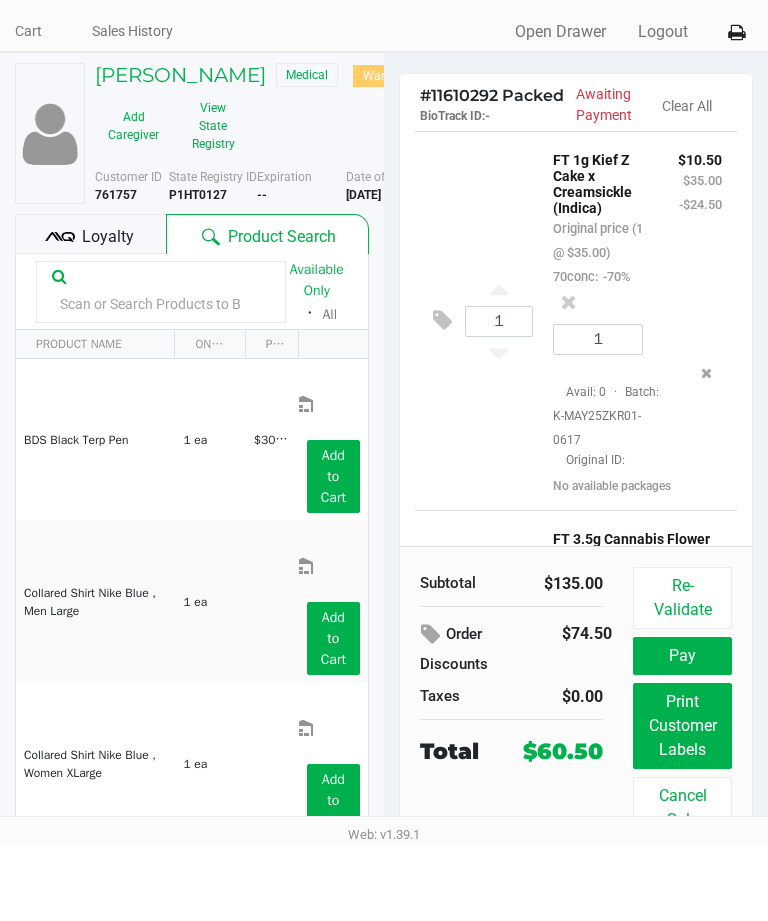click on "Queue" 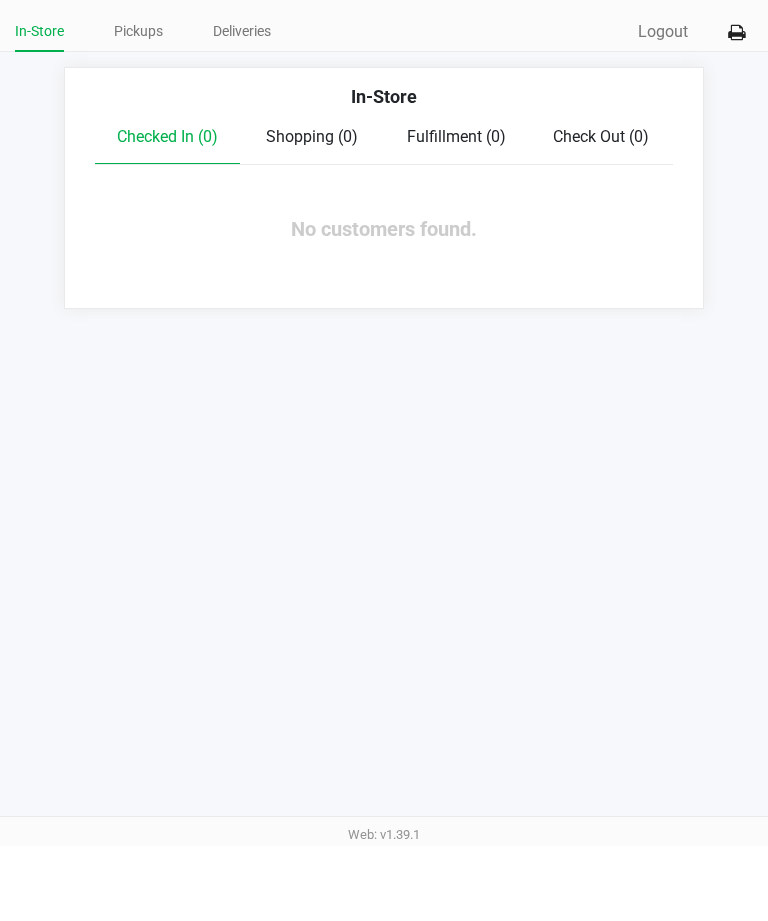click on "Deliveries" 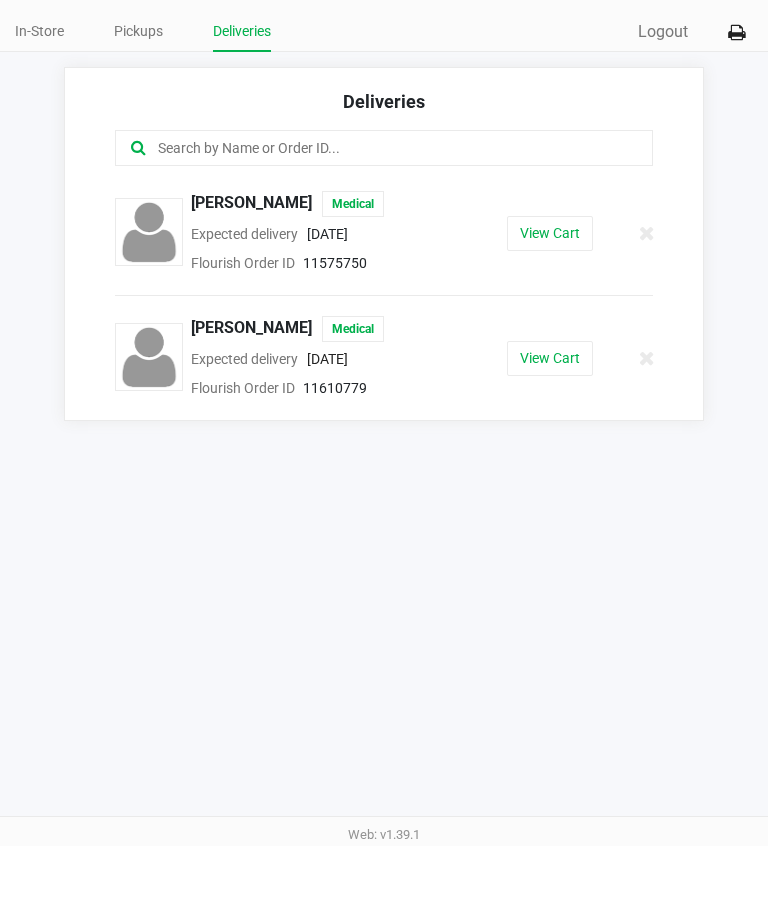 click on "Intake Queue Shop Ft. [PERSON_NAME]  Delivery Till 1   [PERSON_NAME]  In-Store Pickups Deliveries  Quick Sale   Logout   Deliveries   [PERSON_NAME]   Medical  Expected delivery      [DATE]  Flourish Order ID     11575750   View Cart   [PERSON_NAME]   Medical  Expected delivery      [DATE]  Flourish Order ID     11610779   View Cart   Web: v1.39.1" at bounding box center (384, 460) 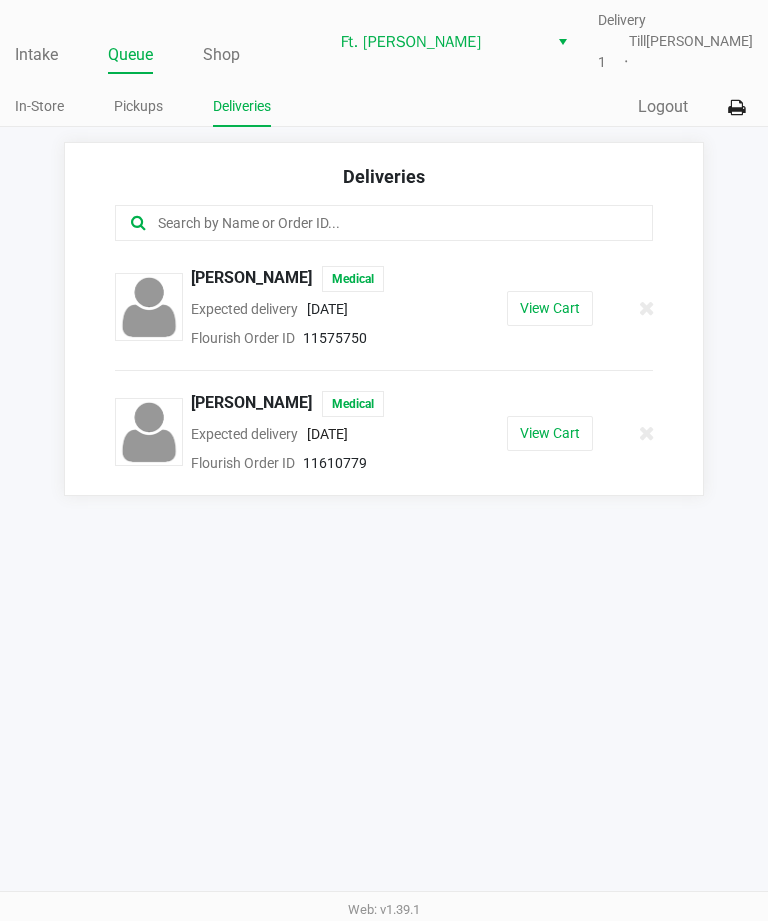 scroll, scrollTop: 0, scrollLeft: 0, axis: both 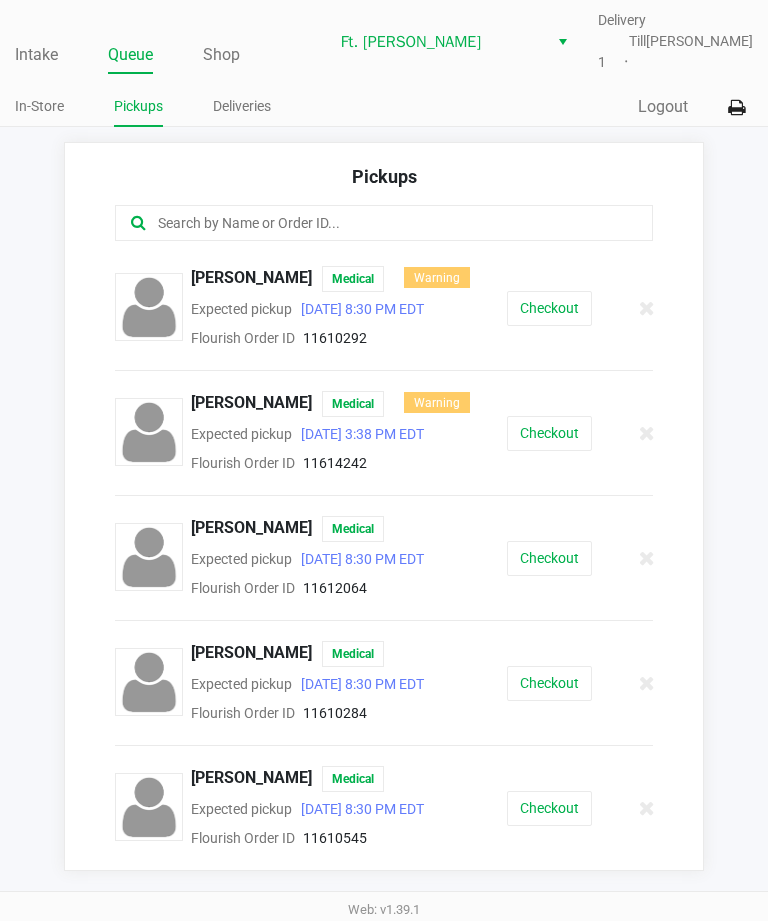 click on "[PERSON_NAME]" 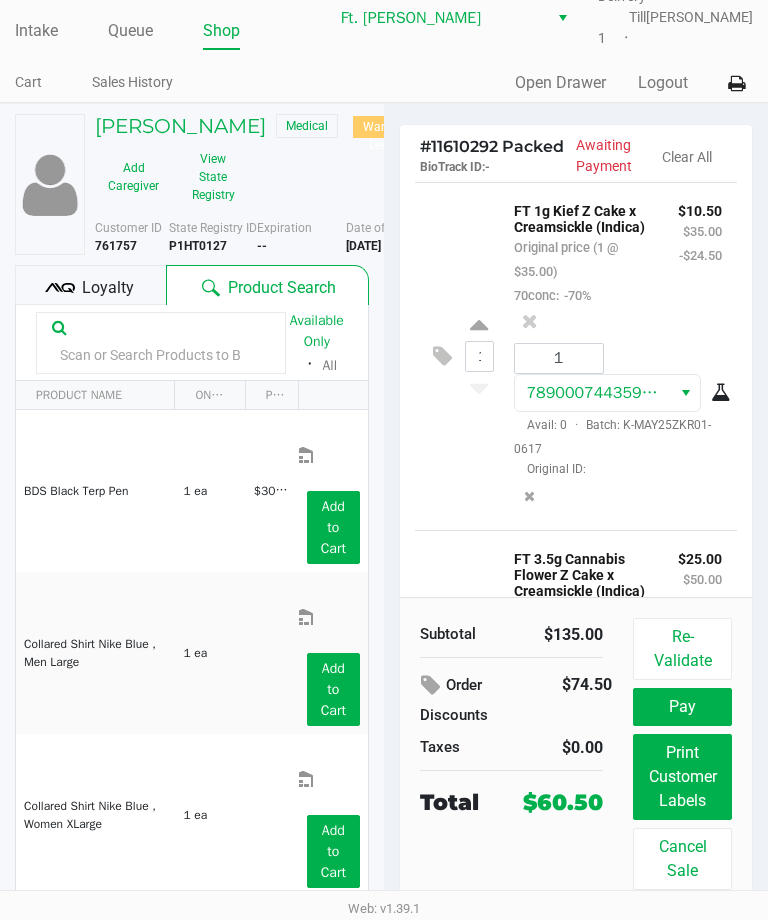 scroll, scrollTop: 0, scrollLeft: 0, axis: both 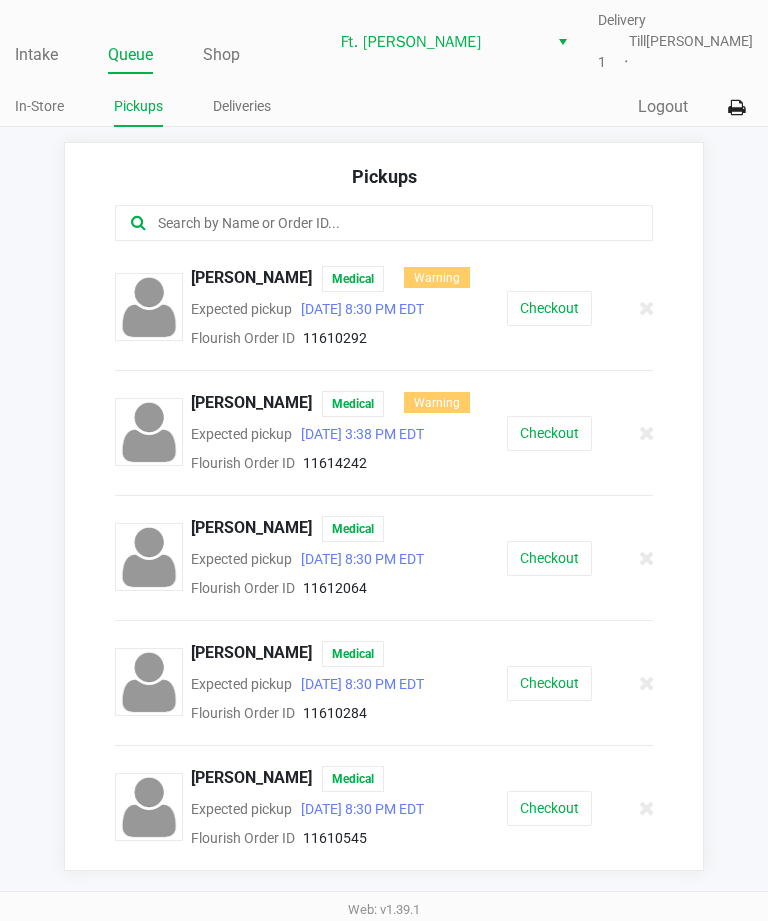 click on "[PERSON_NAME]" 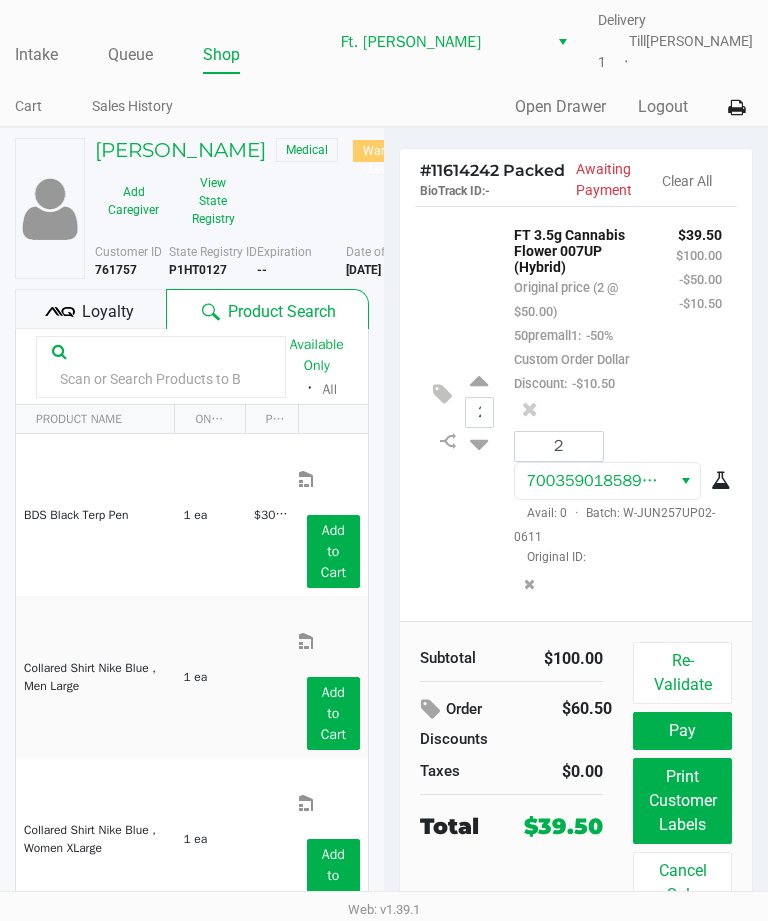 click on "Pay" 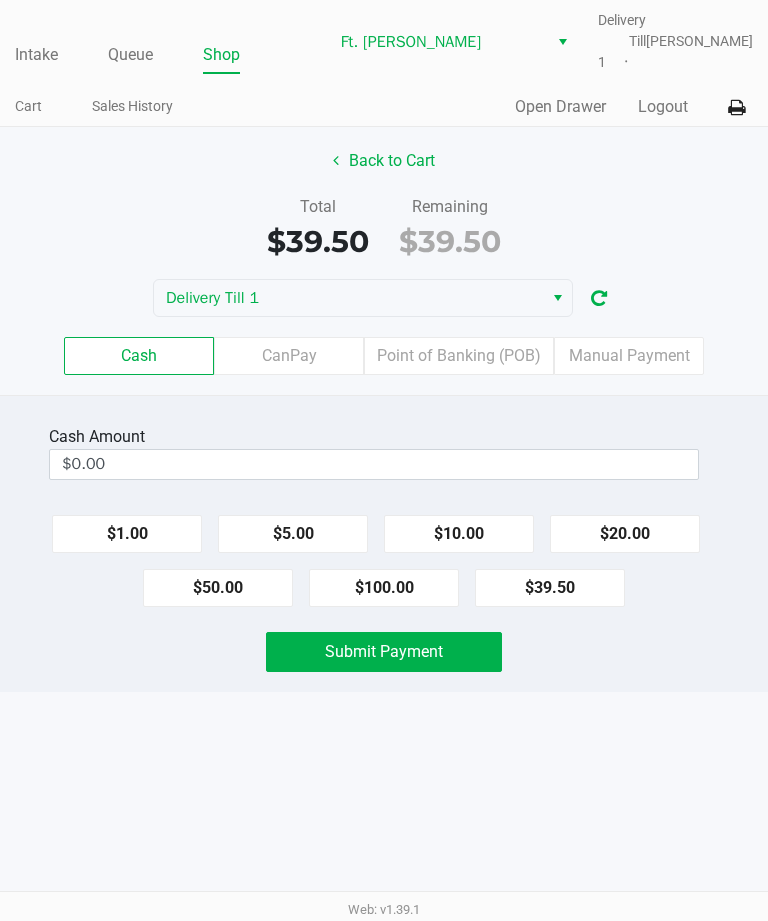 click on "Point of Banking (POB)" 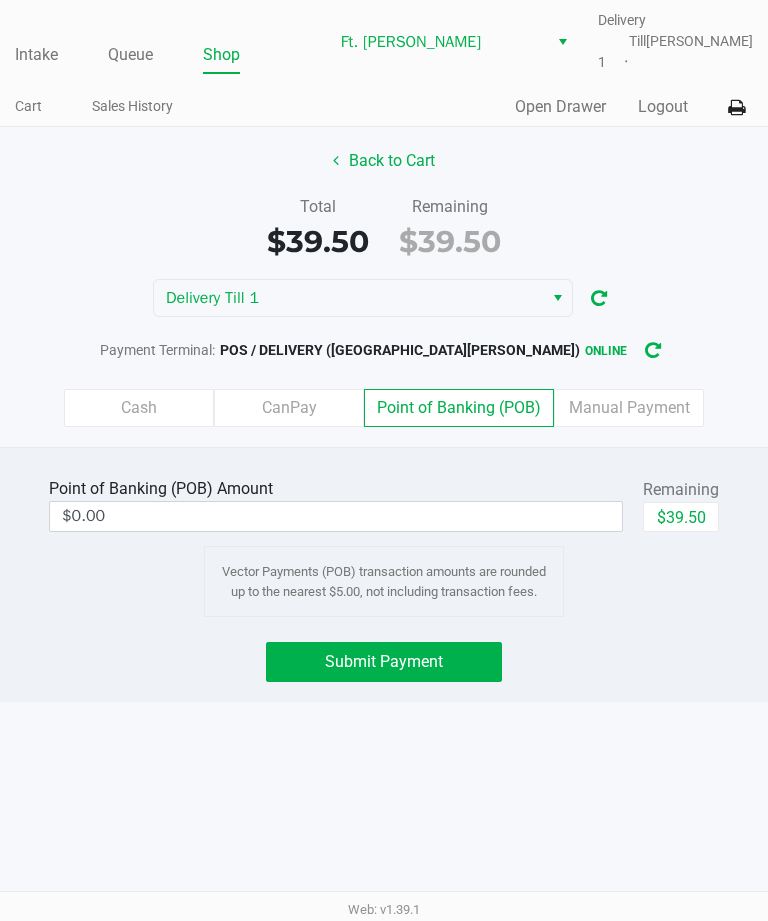 click on "$39.50" 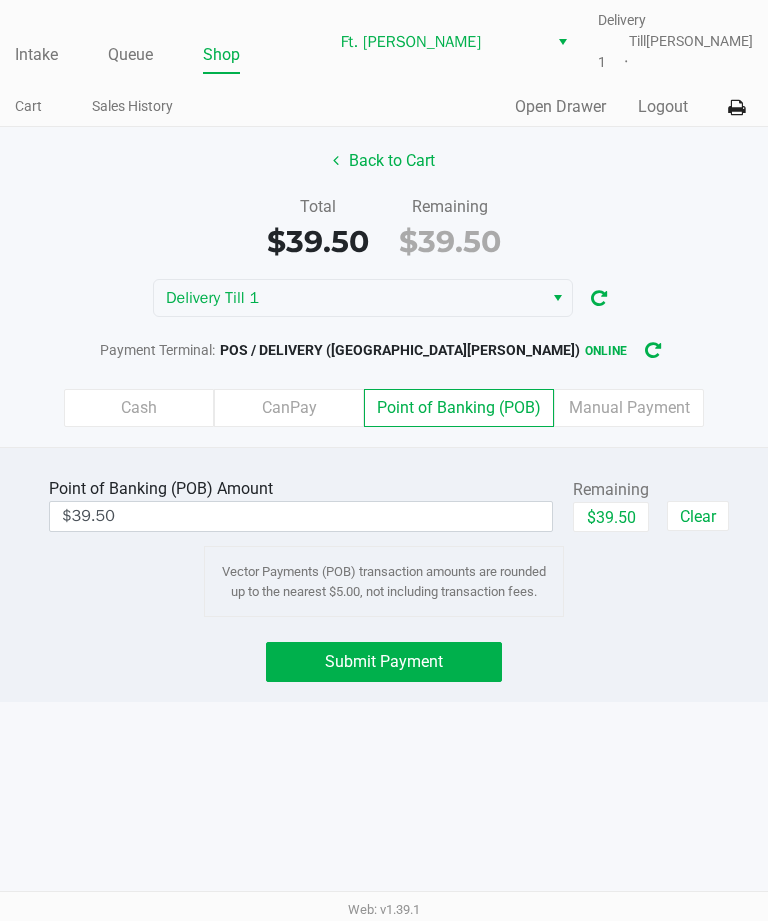 click on "Submit Payment" 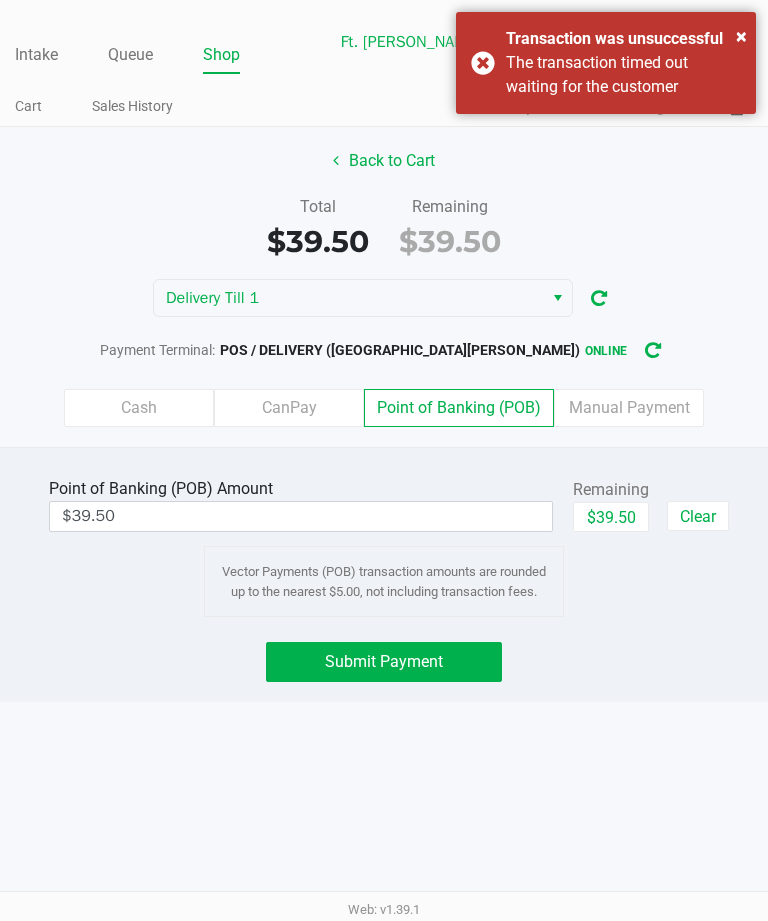click on "$39.50" 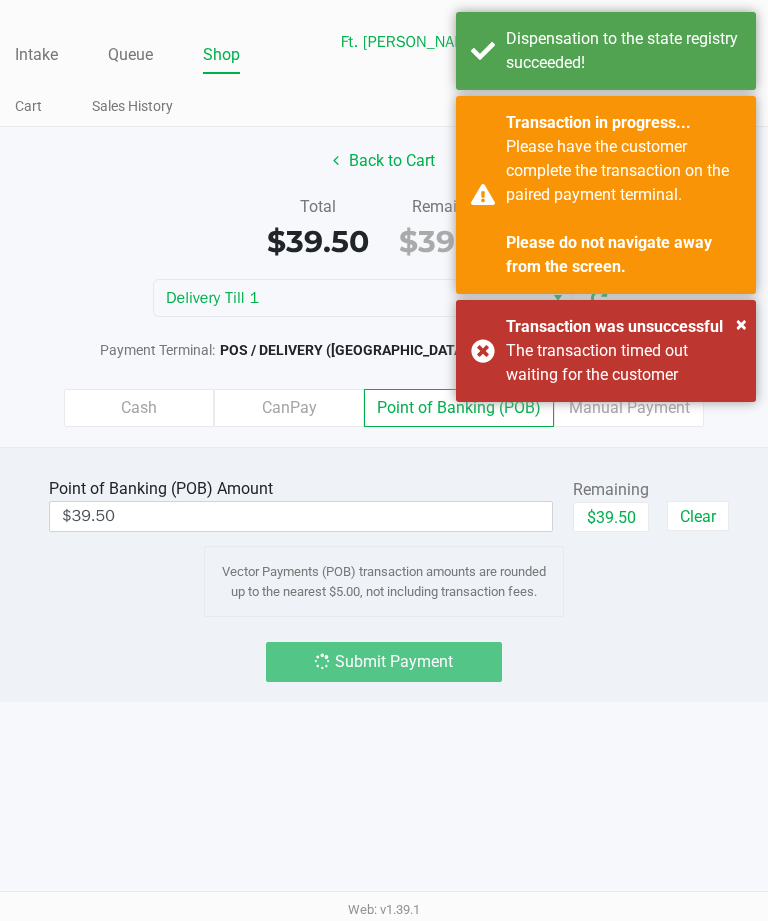 click on "Intake Queue Shop Ft. [PERSON_NAME]  Delivery Till 1   [PERSON_NAME]  Cart Sales History  Quick Sale   Open Drawer   Logout  Back to Cart   Total   $39.50   Remaining   $39.50  Delivery Till 1  Payment Terminal:   POS / DELIVERY ([GEOGRAPHIC_DATA][PERSON_NAME])   online   Cash   CanPay   Point of Banking (POB)   Manual Payment   Point of Banking (POB)  Amount  $39.50  Remaining   $39.50   Clear  Vector Payments (POB) transaction amounts are rounded up to the nearest $5.00, not including transaction fees.  Submit Payment   Web: v1.39.1" at bounding box center [384, 460] 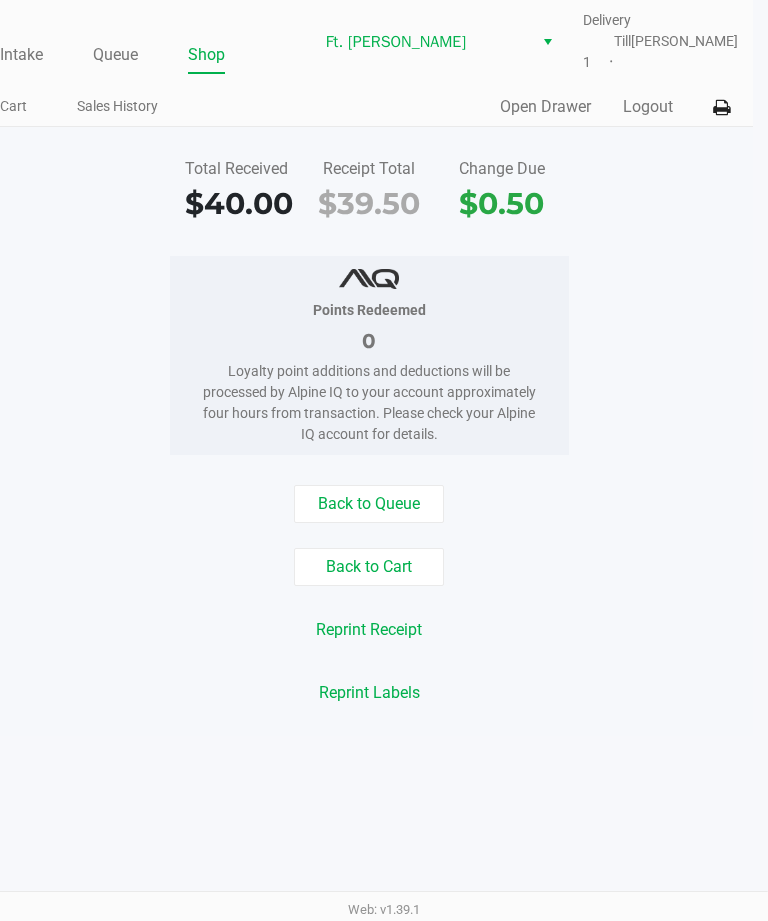 scroll, scrollTop: 0, scrollLeft: 15, axis: horizontal 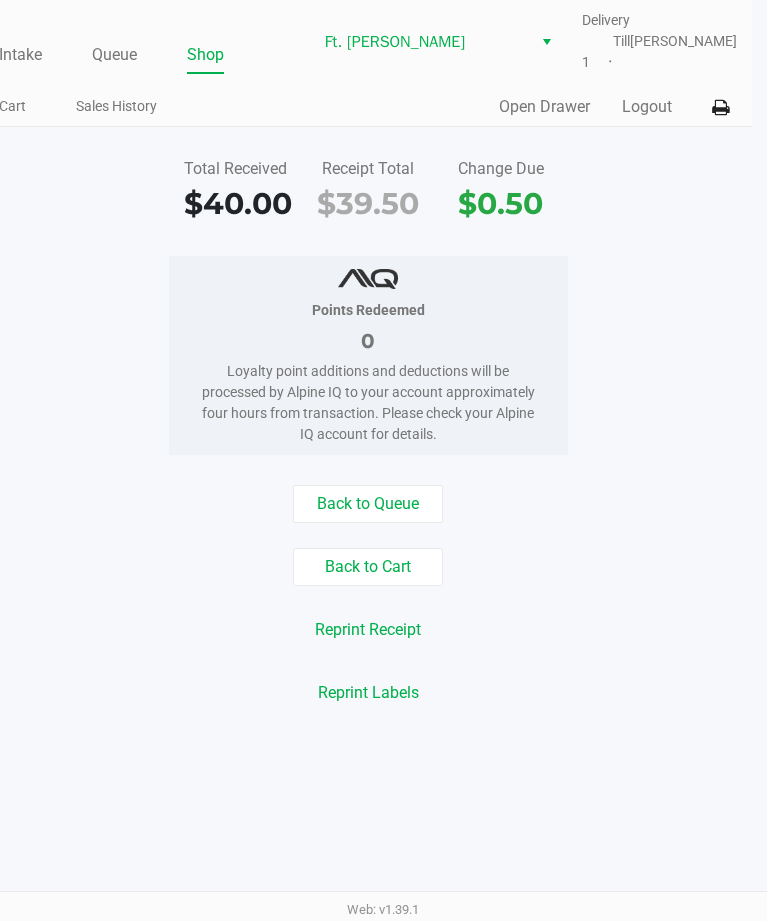 click on "Back to Cart" 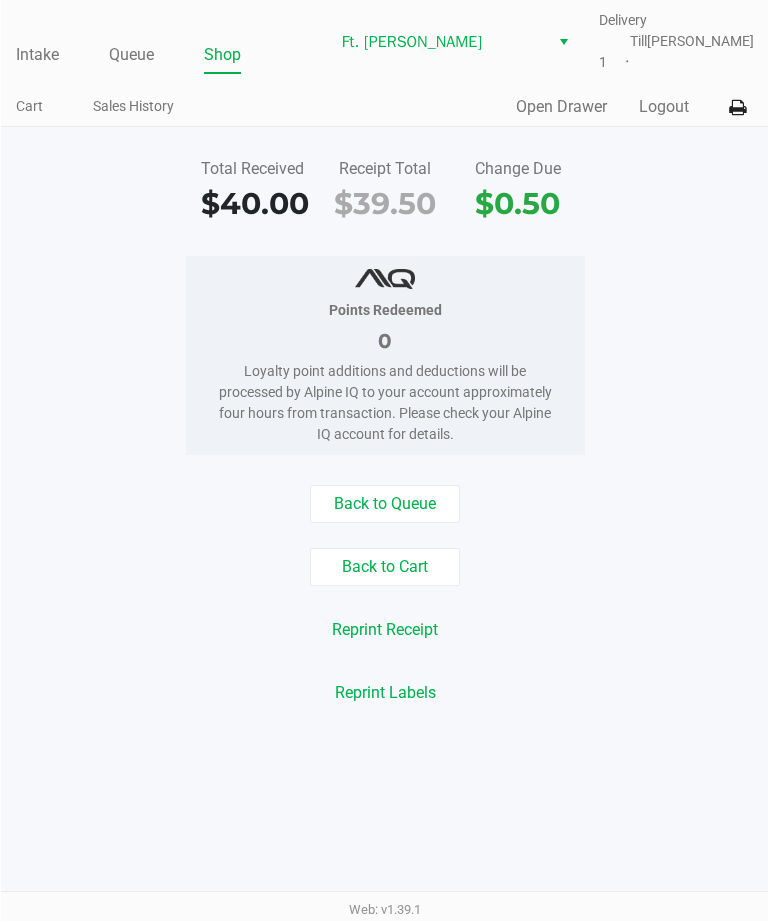 click on "Intake" 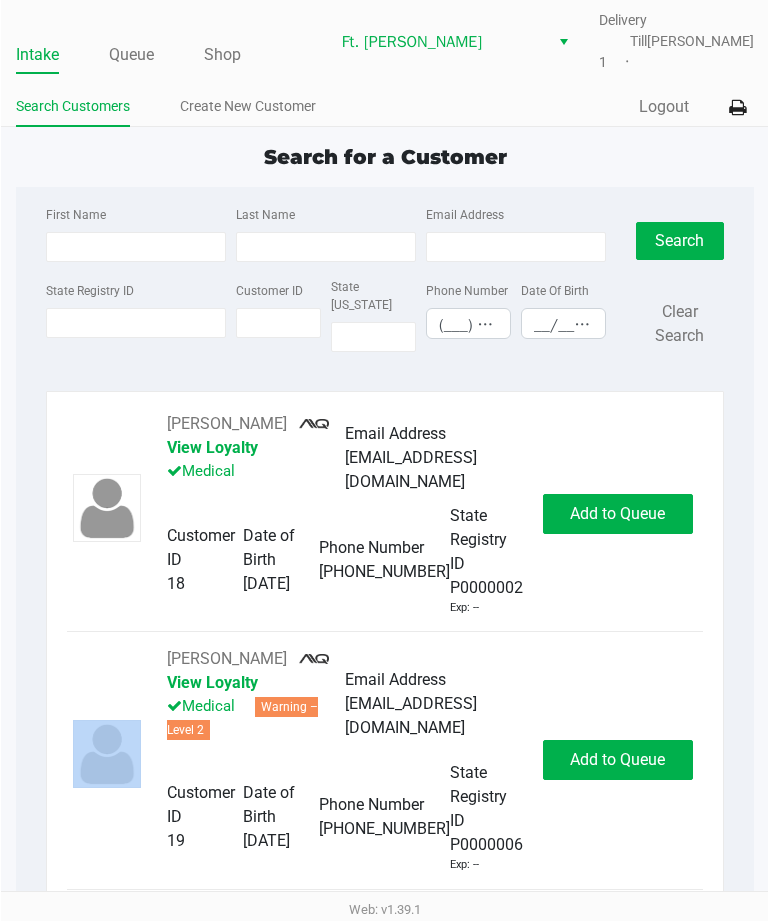scroll, scrollTop: 0, scrollLeft: 27, axis: horizontal 